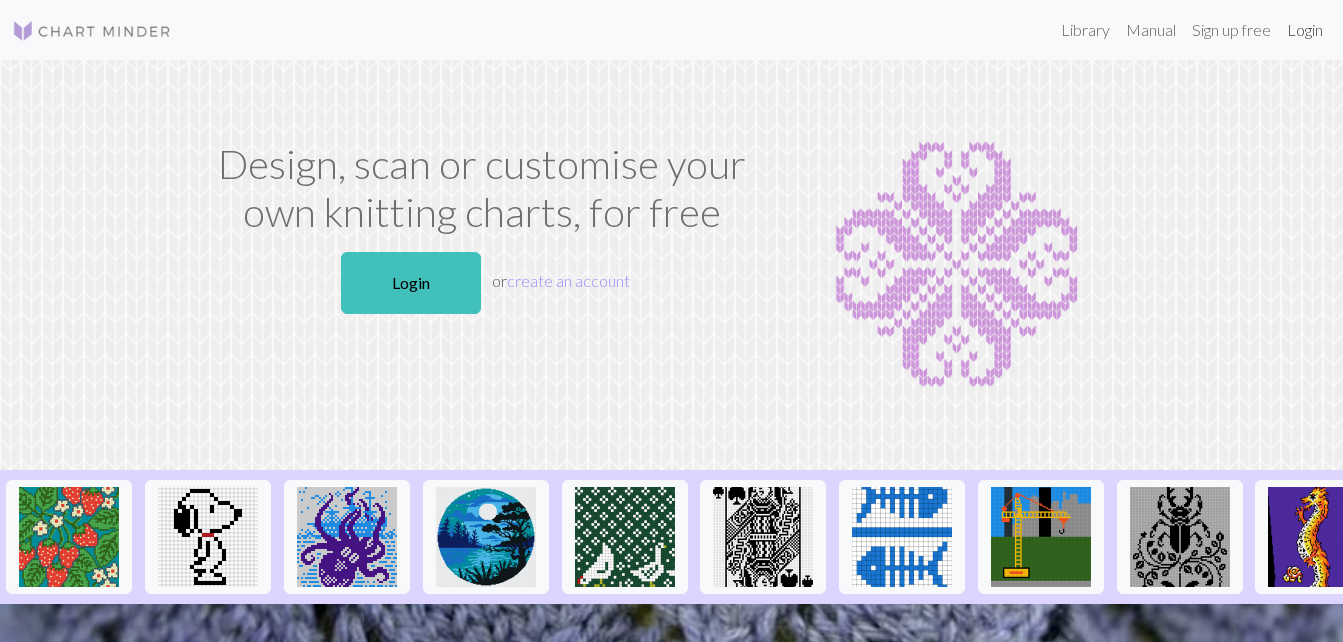 scroll, scrollTop: 0, scrollLeft: 0, axis: both 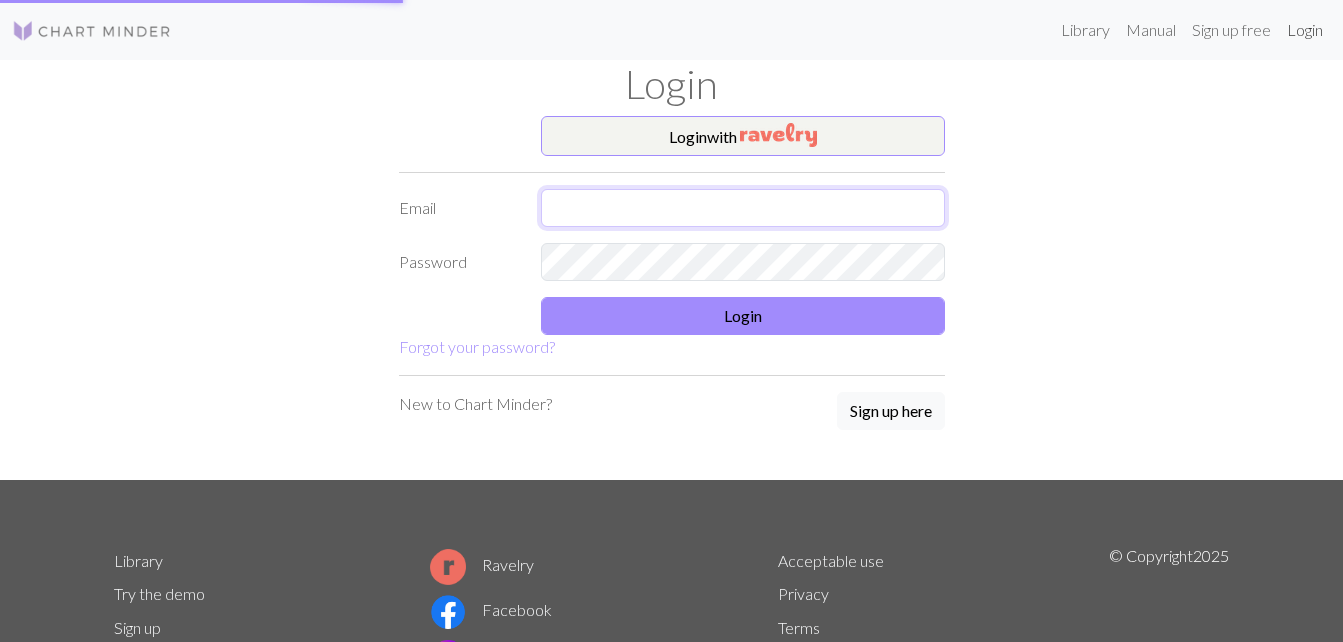 type on "[EMAIL]" 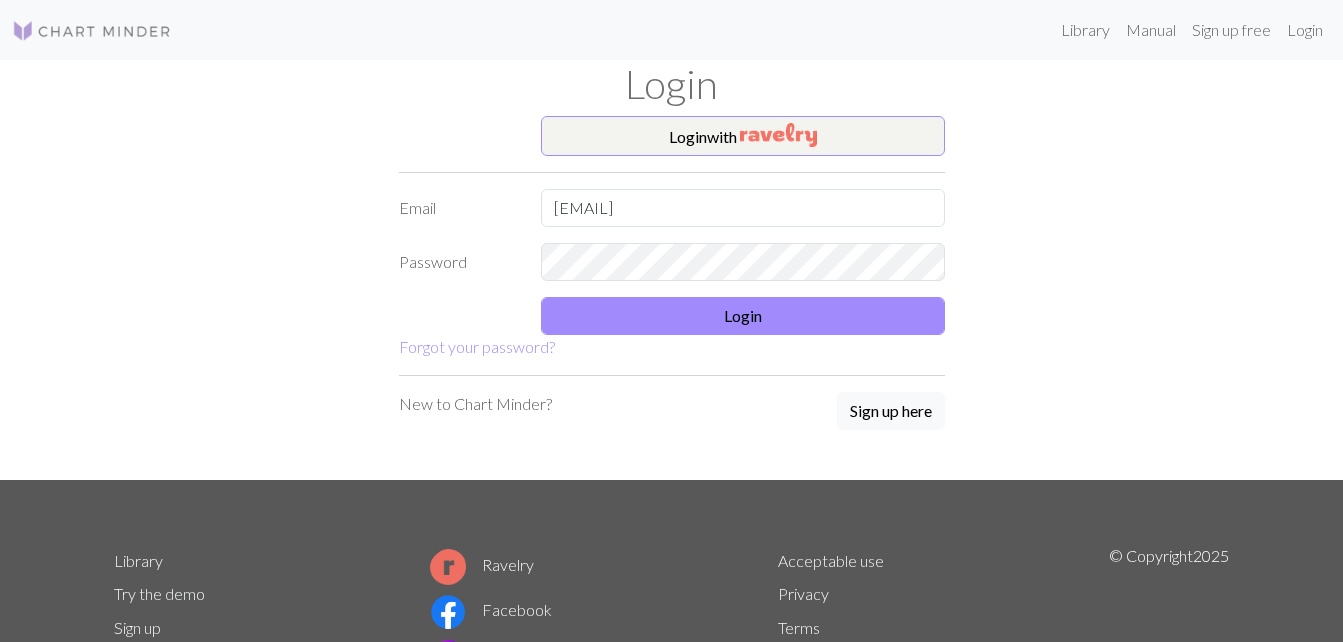 scroll, scrollTop: 0, scrollLeft: 0, axis: both 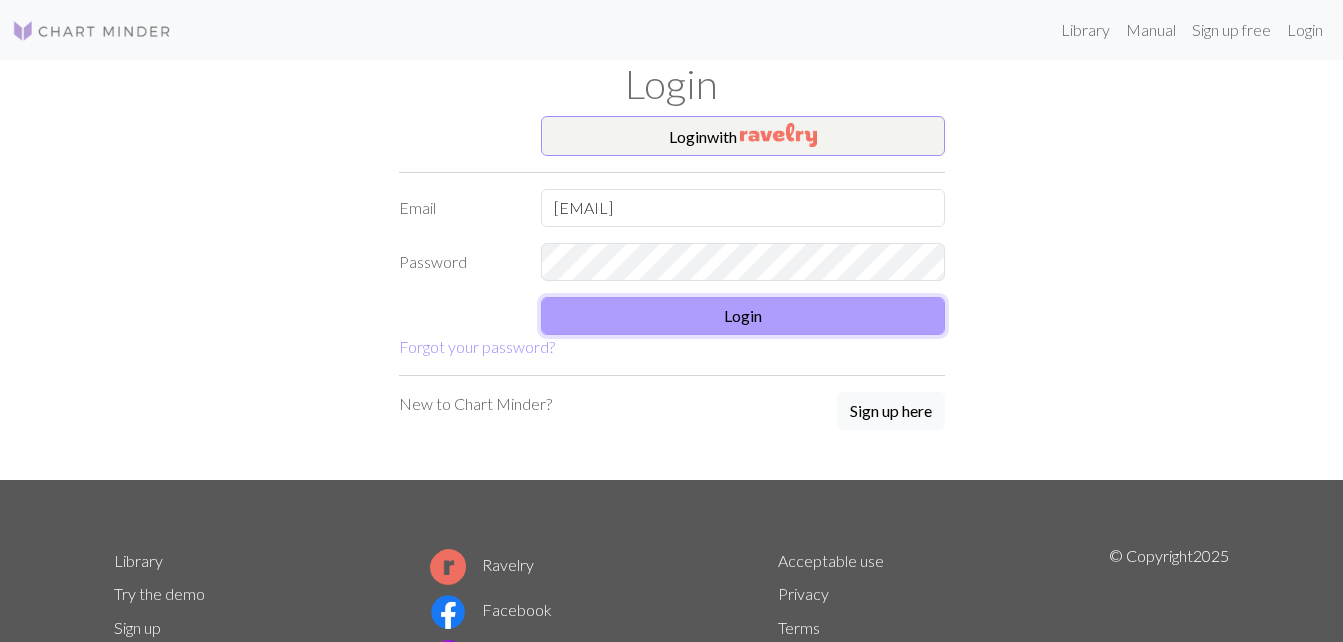 click on "Login" at bounding box center (743, 316) 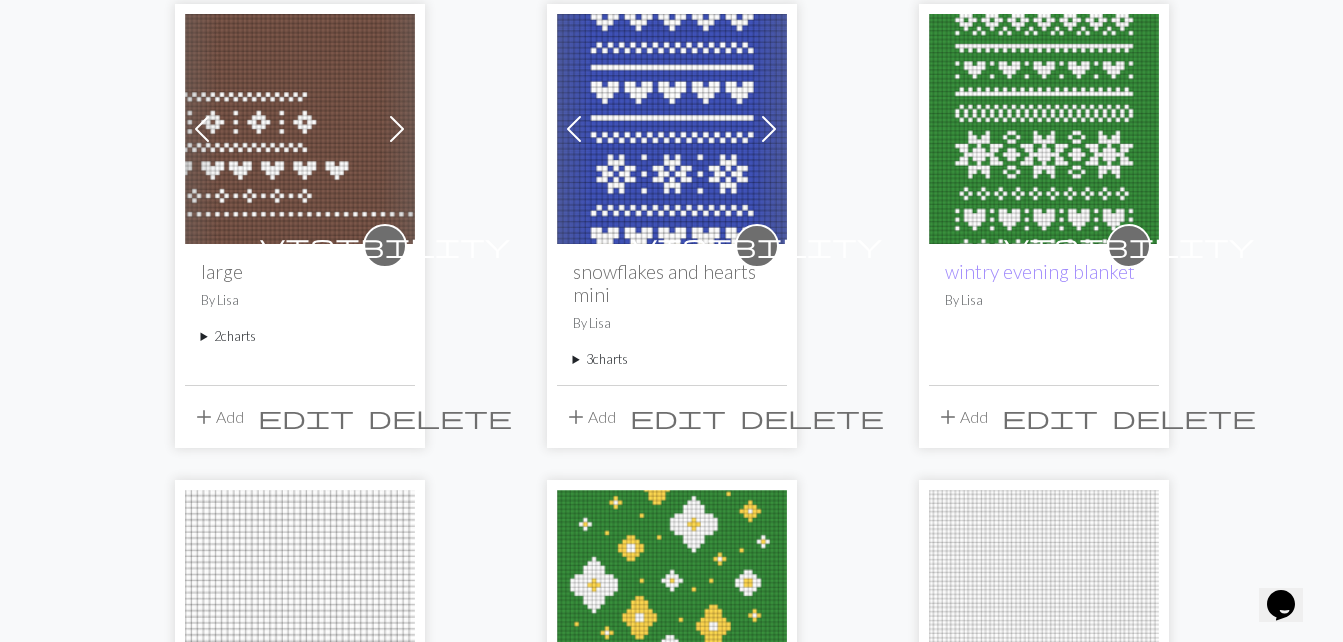 scroll, scrollTop: 0, scrollLeft: 0, axis: both 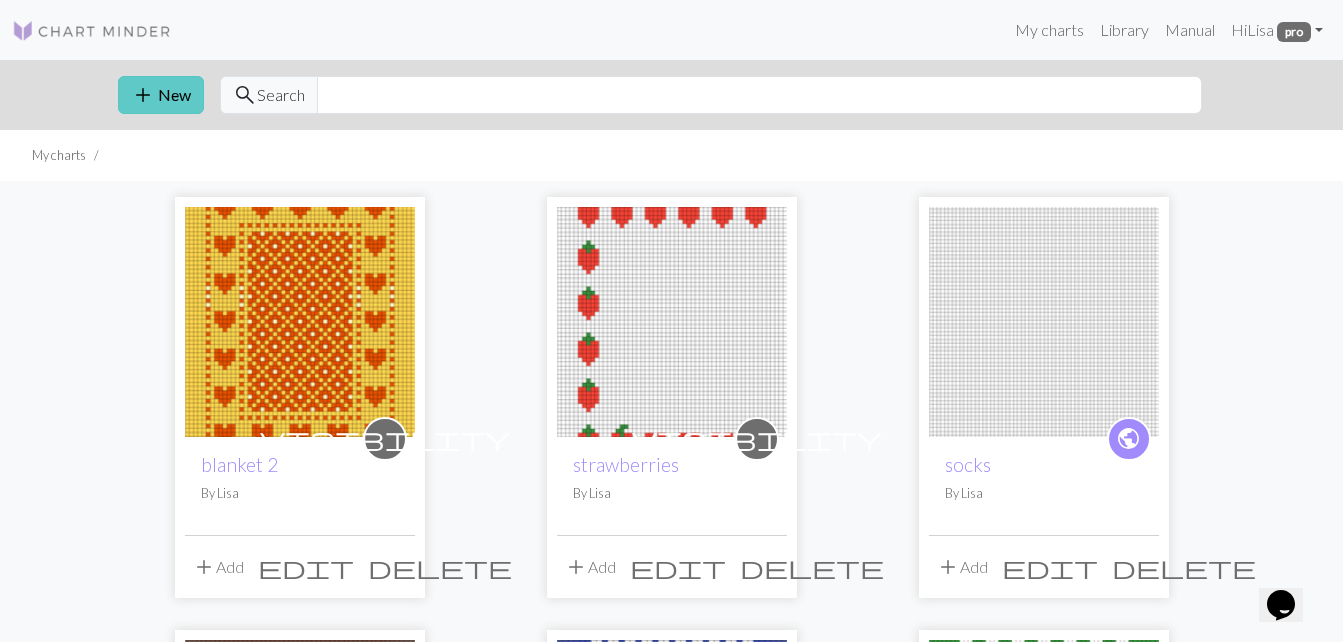 click on "add   New" at bounding box center (161, 95) 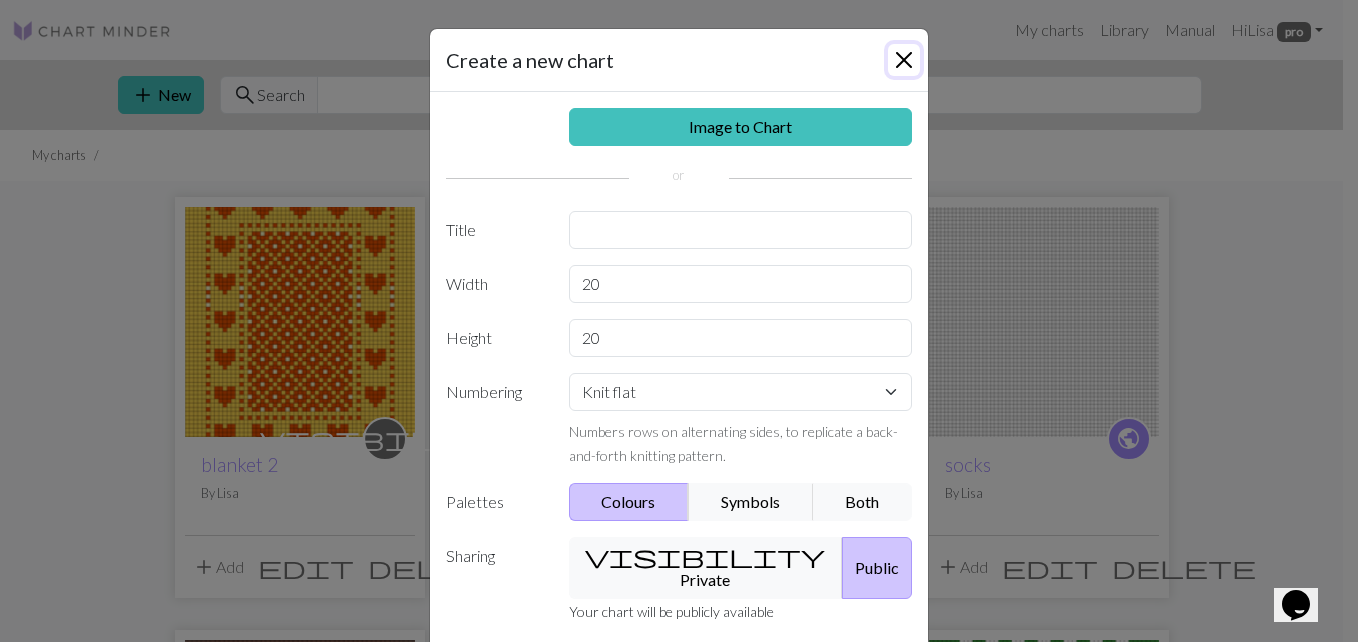 click at bounding box center [904, 60] 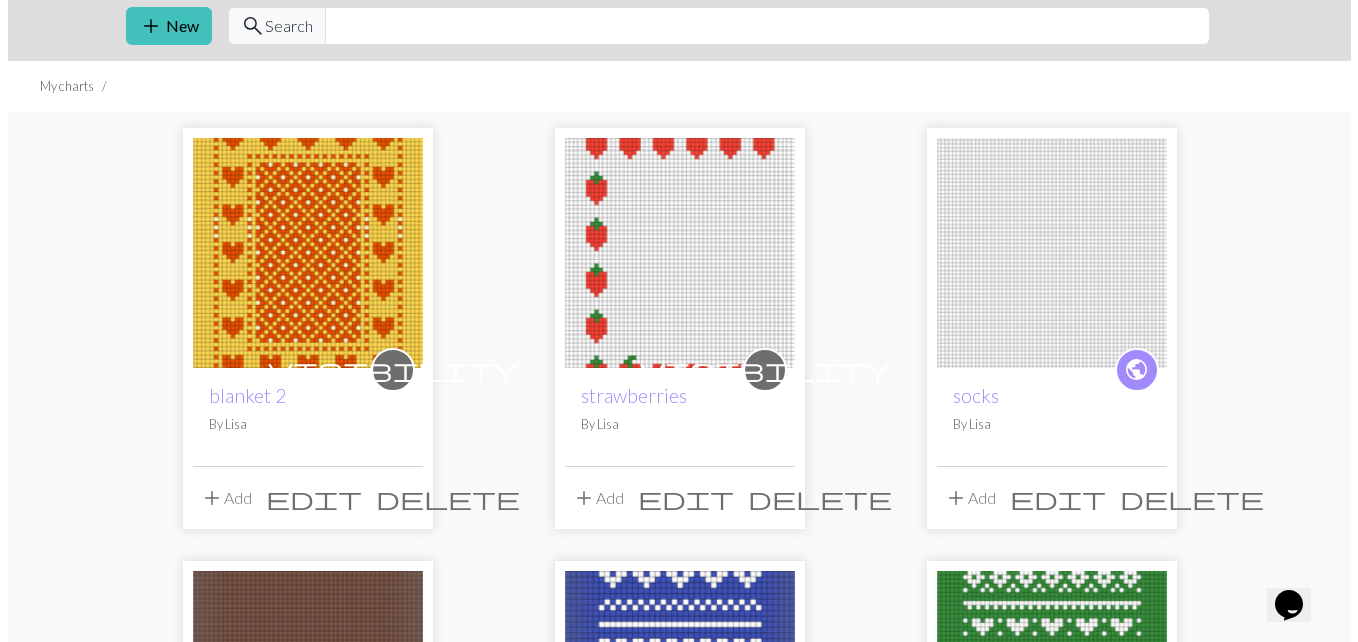 scroll, scrollTop: 0, scrollLeft: 0, axis: both 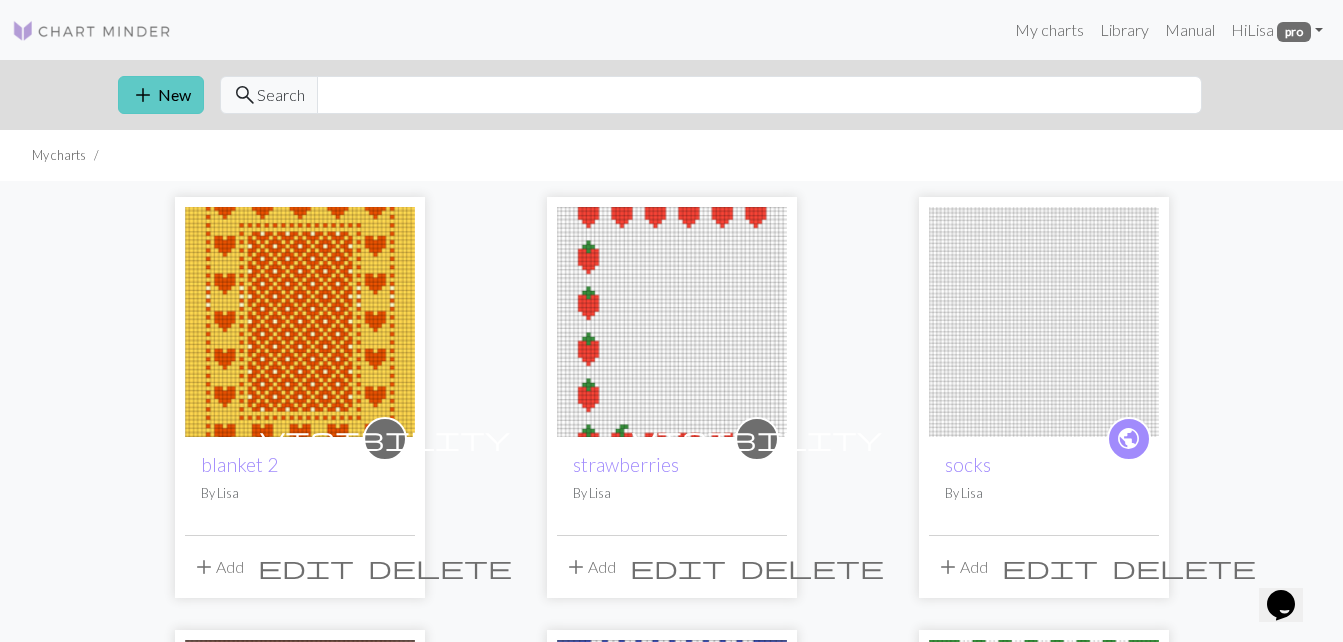 click on "add   New" at bounding box center [161, 95] 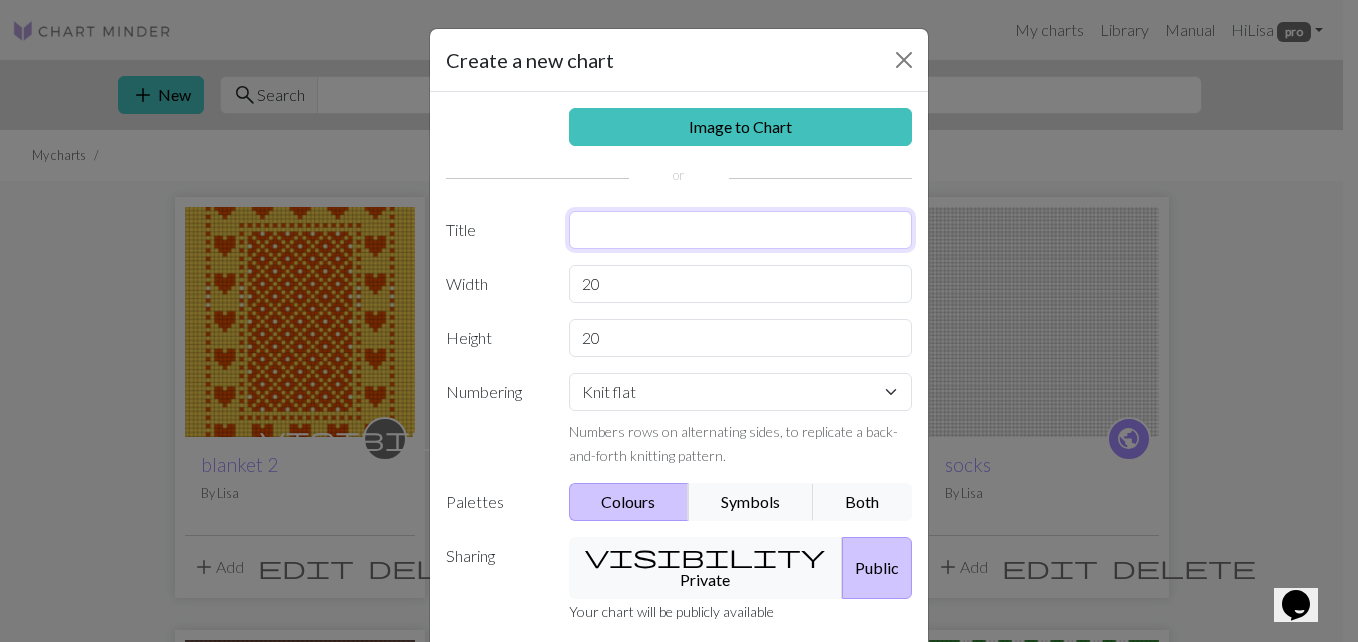 click at bounding box center [741, 230] 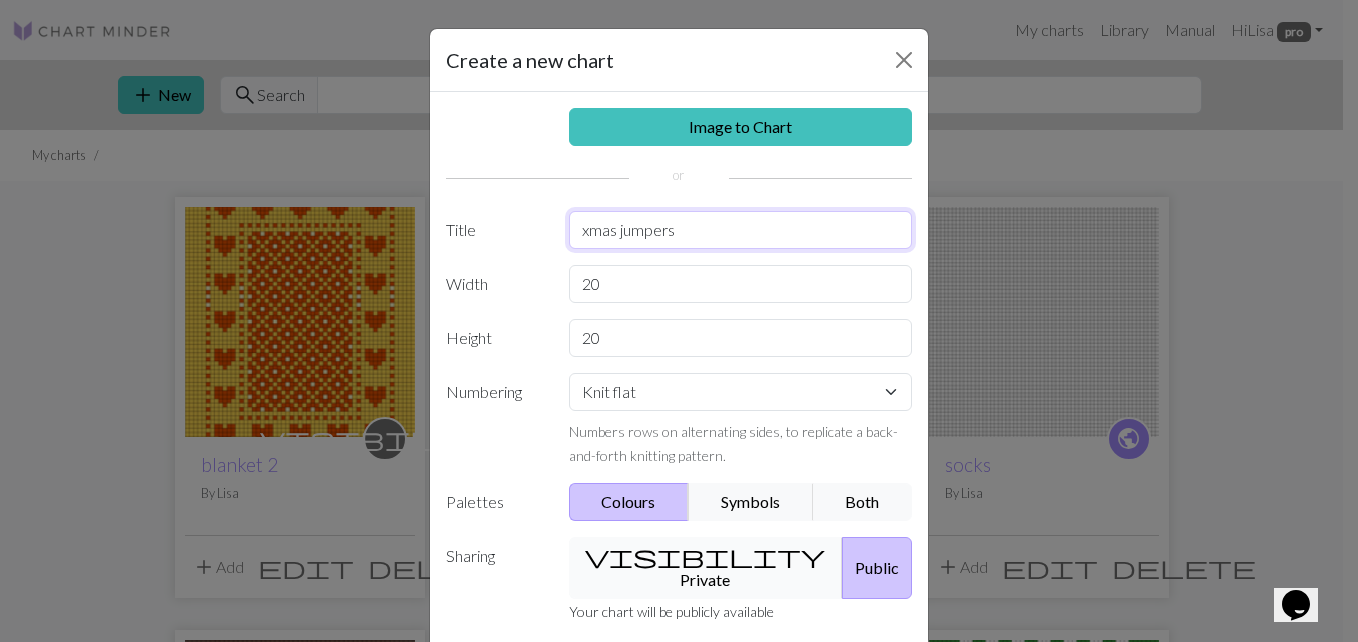 type on "xmas jumpers" 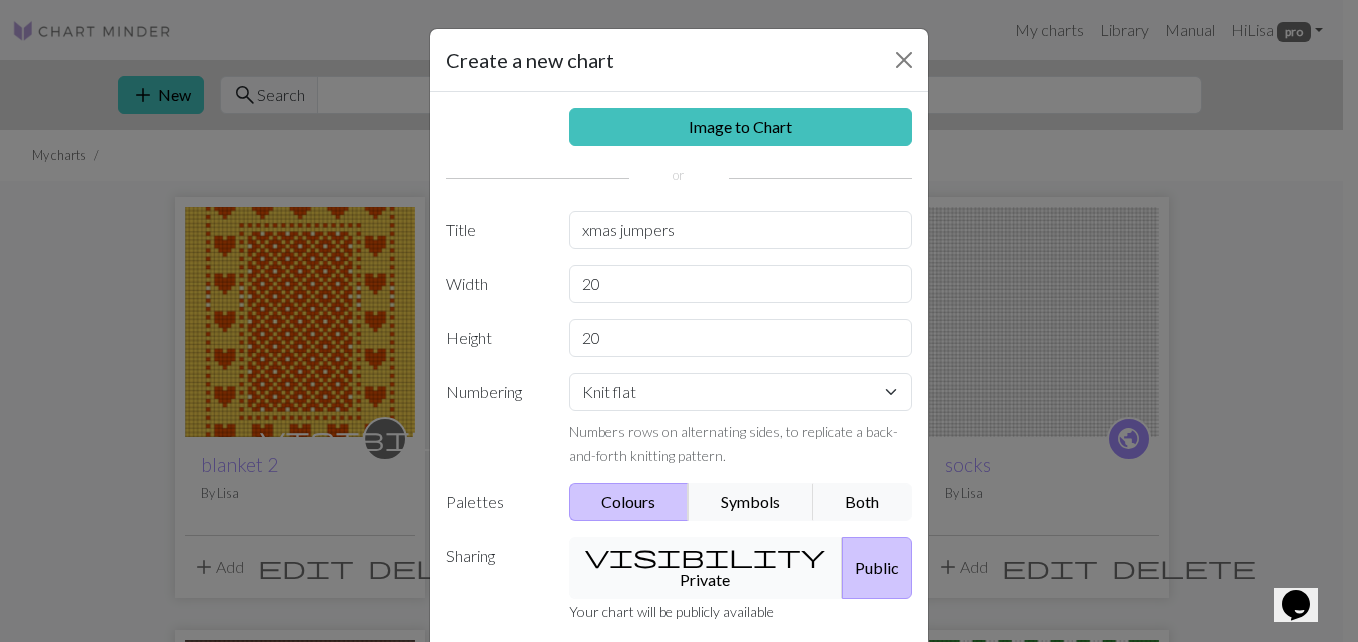 click on "visibility  Private" at bounding box center [706, 568] 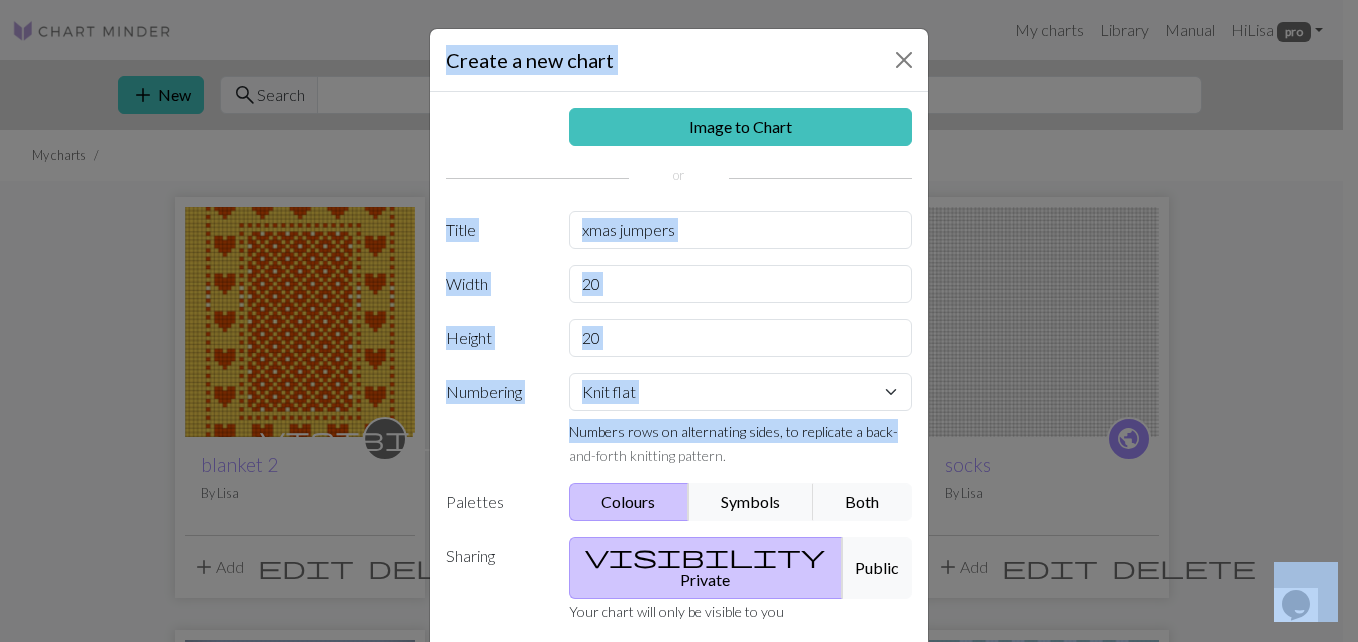 drag, startPoint x: 1342, startPoint y: 424, endPoint x: 1359, endPoint y: 488, distance: 66.21933 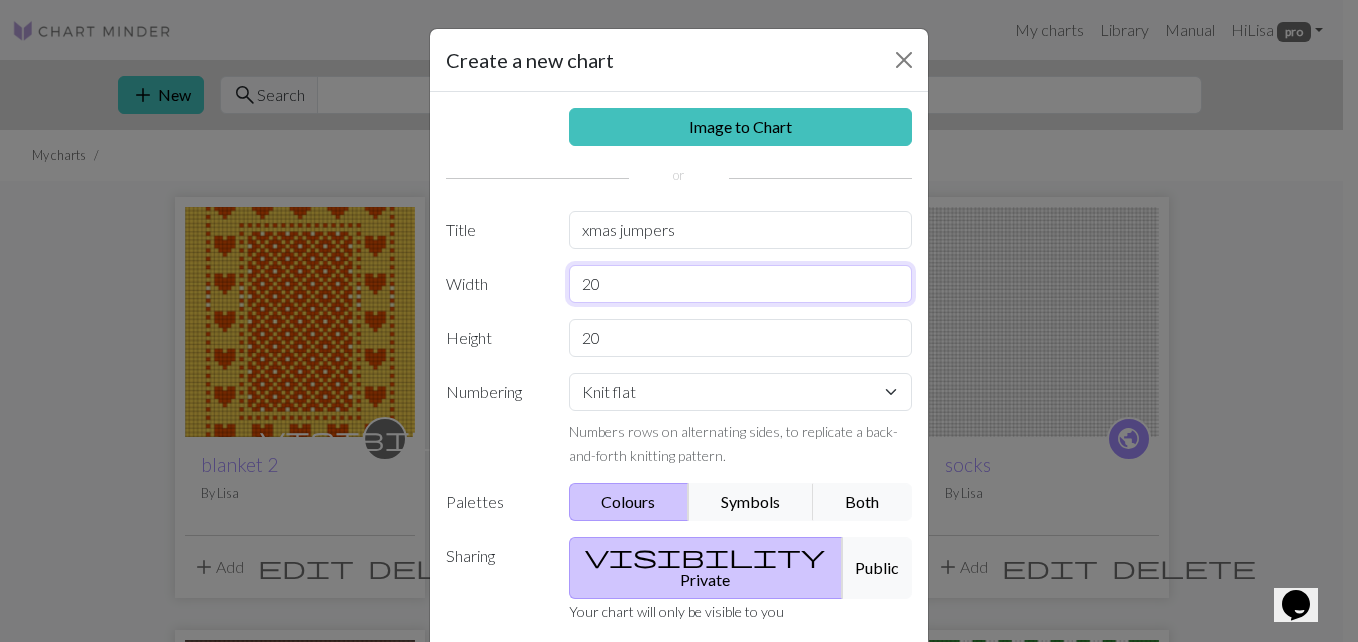 drag, startPoint x: 610, startPoint y: 277, endPoint x: 564, endPoint y: 278, distance: 46.010868 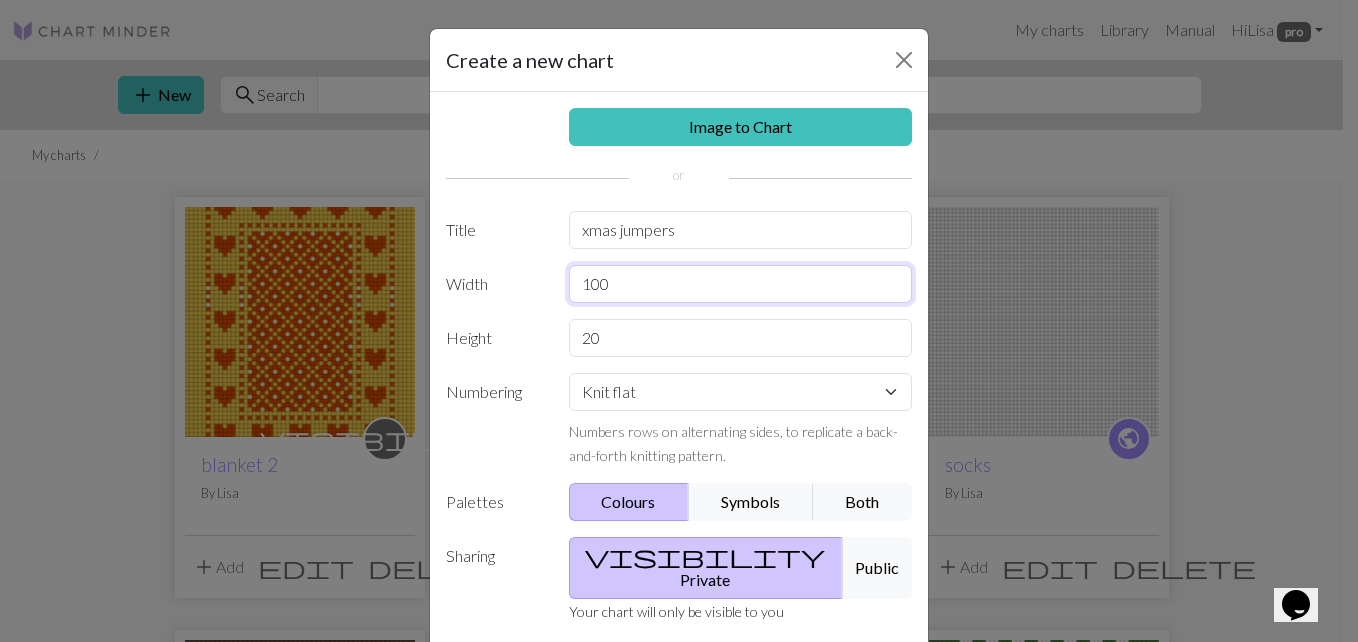 type on "100" 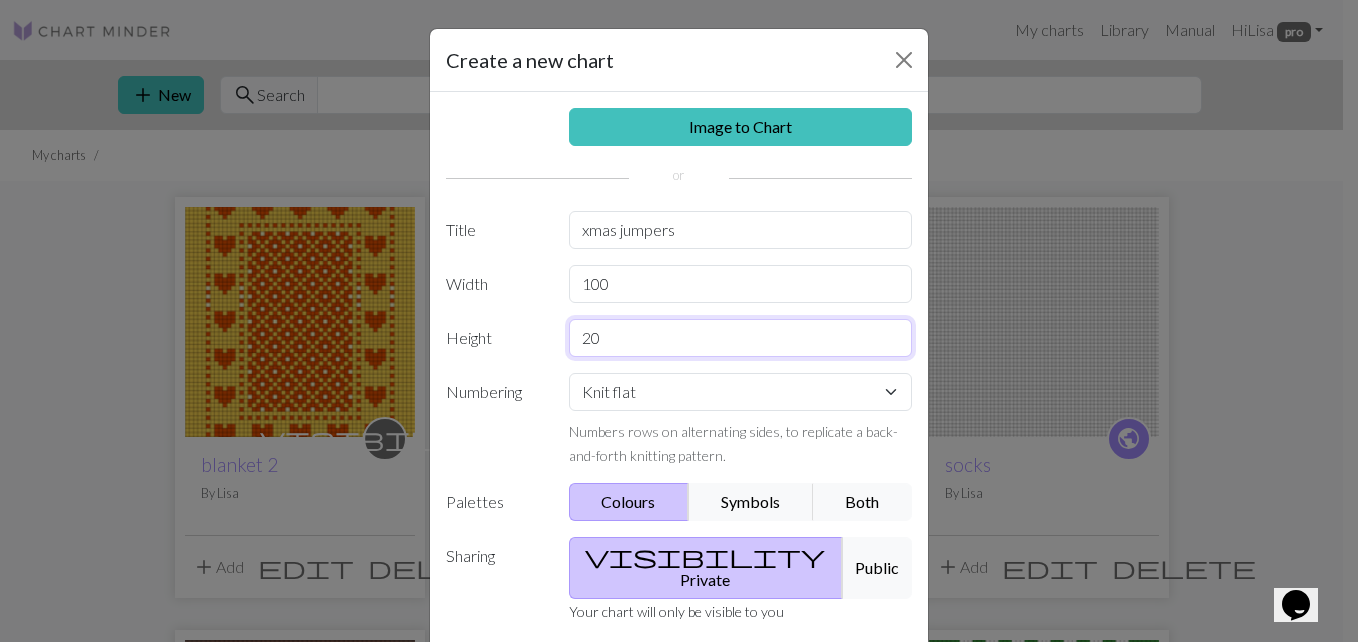 drag, startPoint x: 620, startPoint y: 334, endPoint x: 510, endPoint y: 340, distance: 110.16351 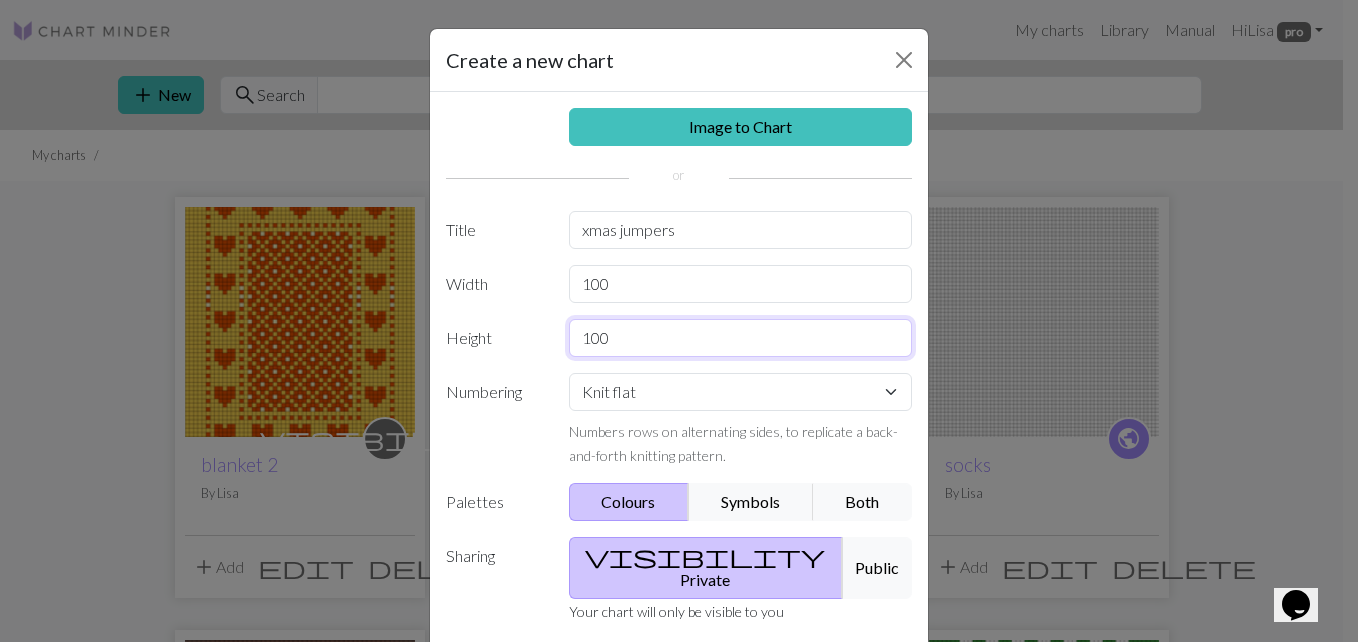 type on "100" 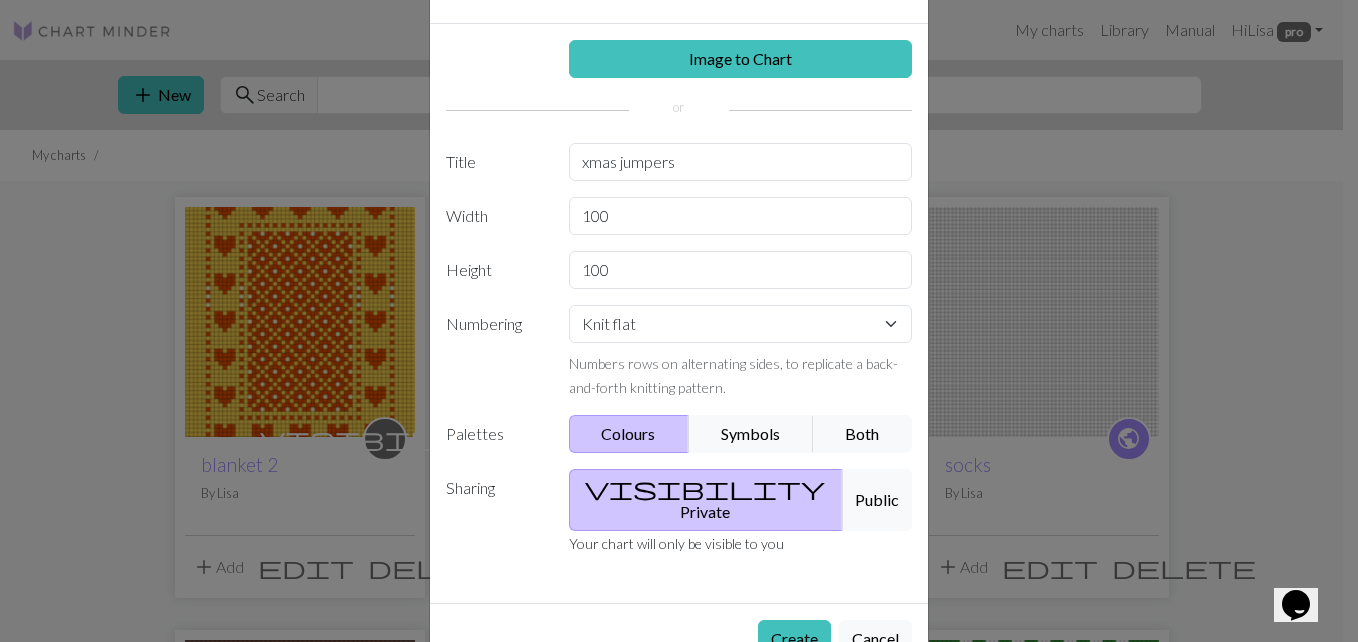 scroll, scrollTop: 105, scrollLeft: 0, axis: vertical 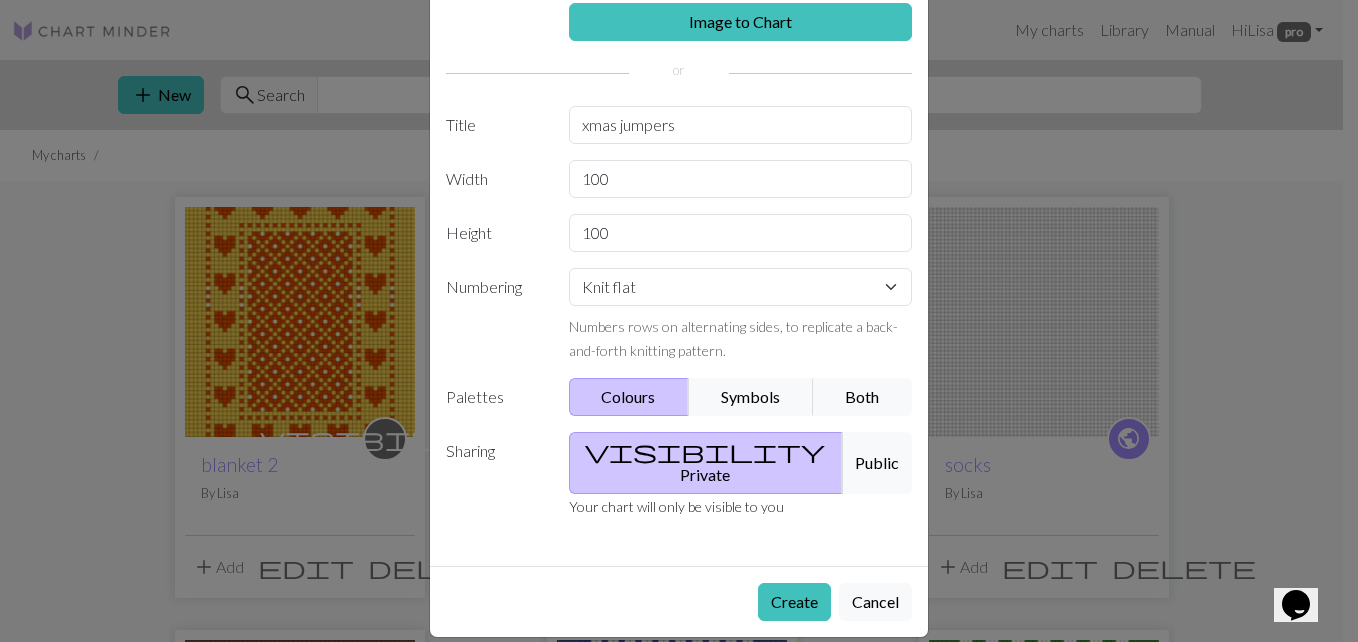 drag, startPoint x: 1344, startPoint y: 415, endPoint x: 58, endPoint y: 26, distance: 1343.5464 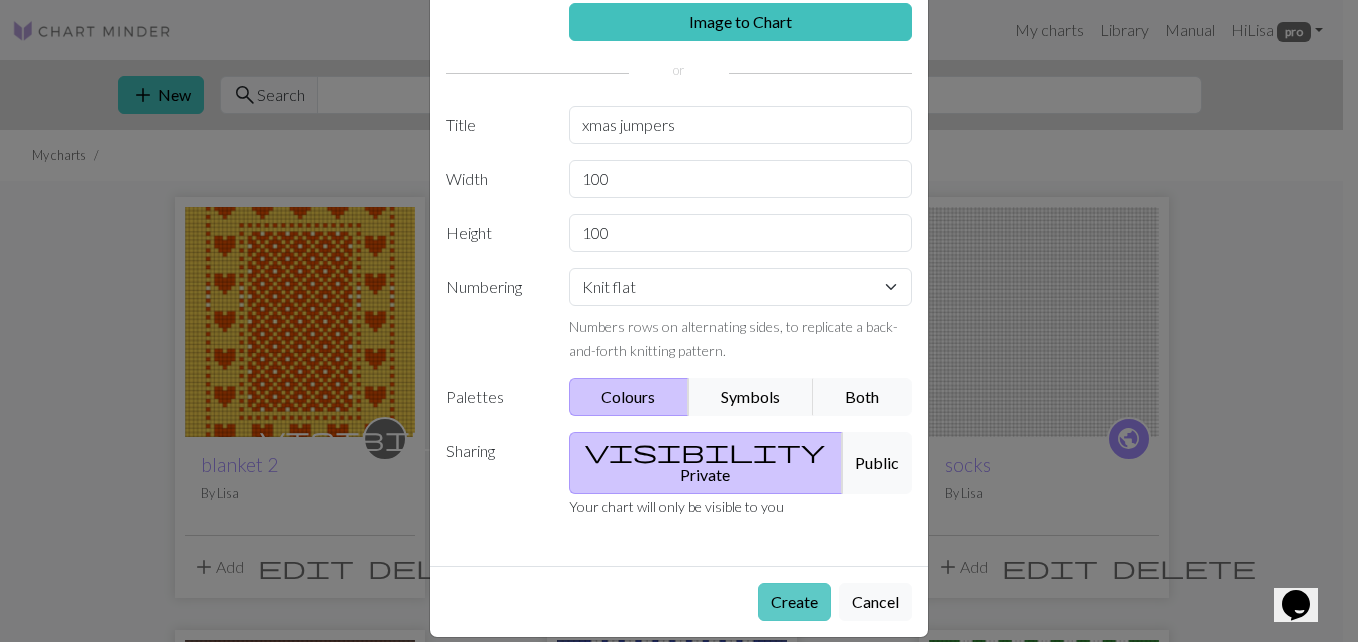 click on "Create" at bounding box center [794, 602] 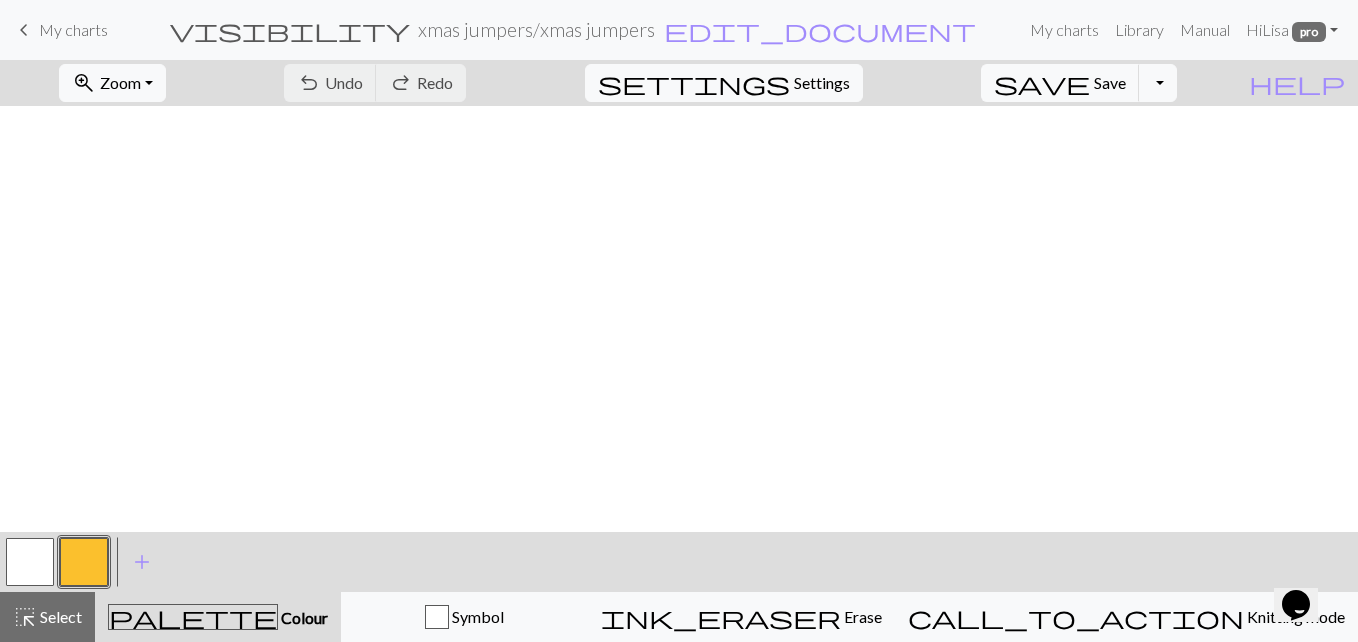 scroll, scrollTop: 911, scrollLeft: 0, axis: vertical 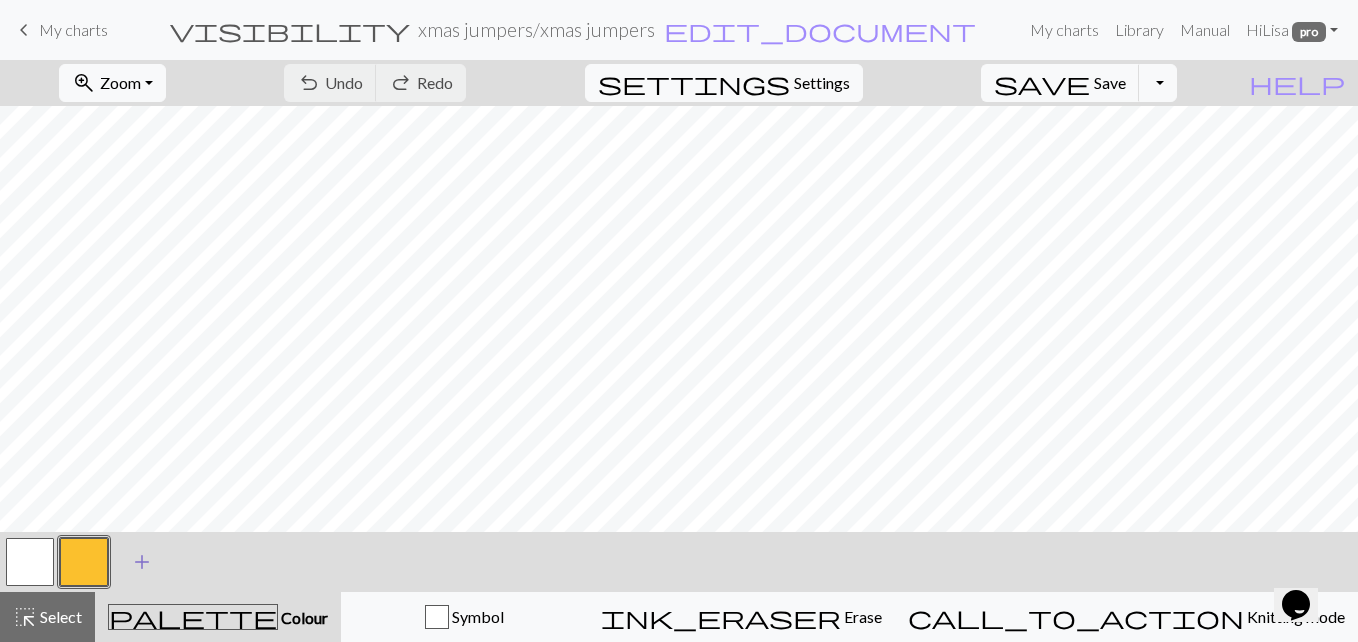 click on "add" at bounding box center (142, 562) 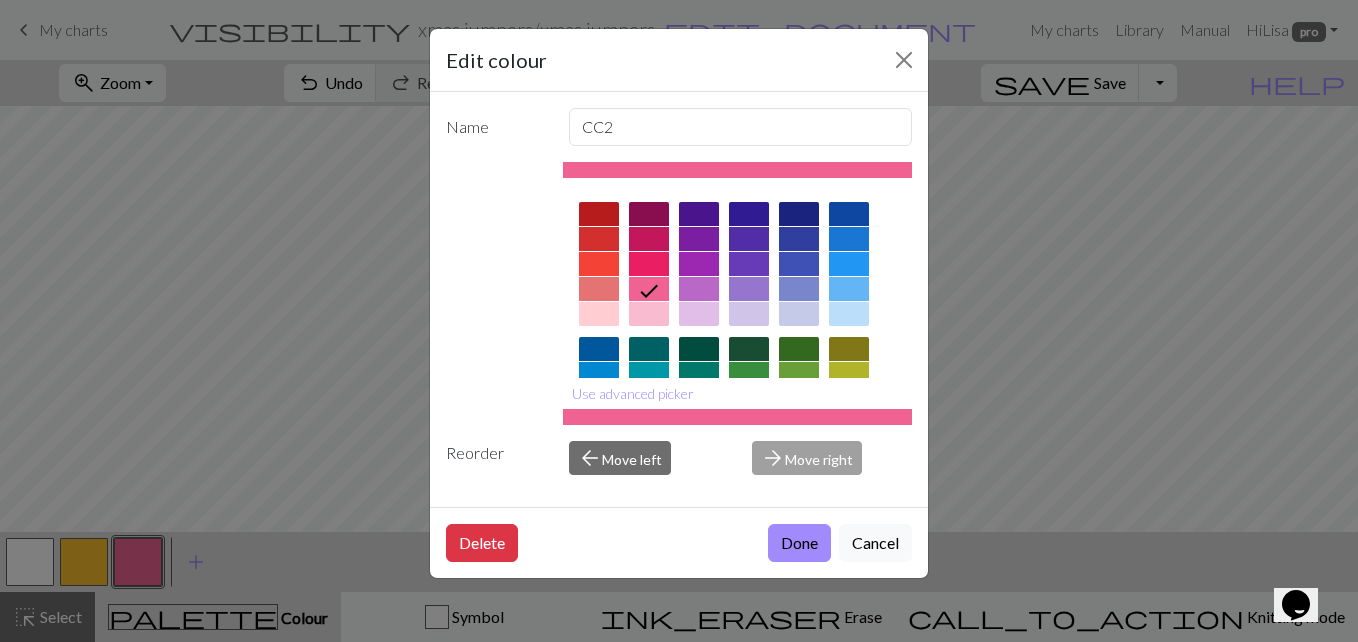 click at bounding box center [599, 214] 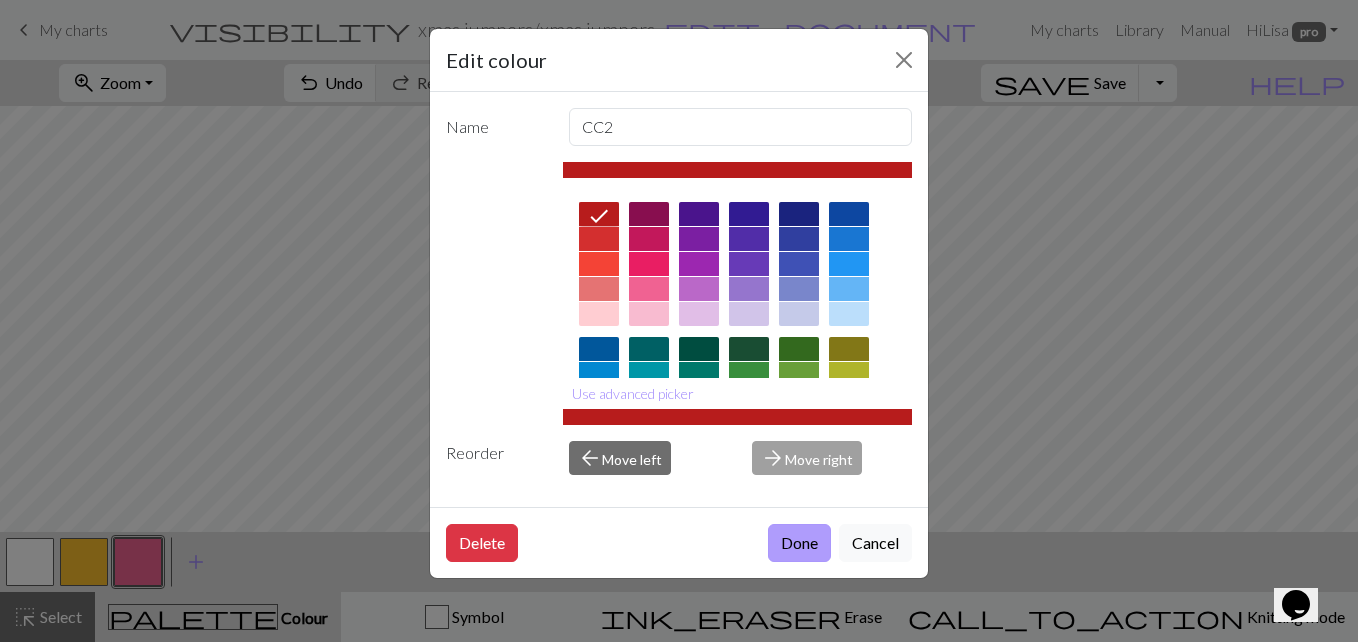 click on "Done" at bounding box center [799, 543] 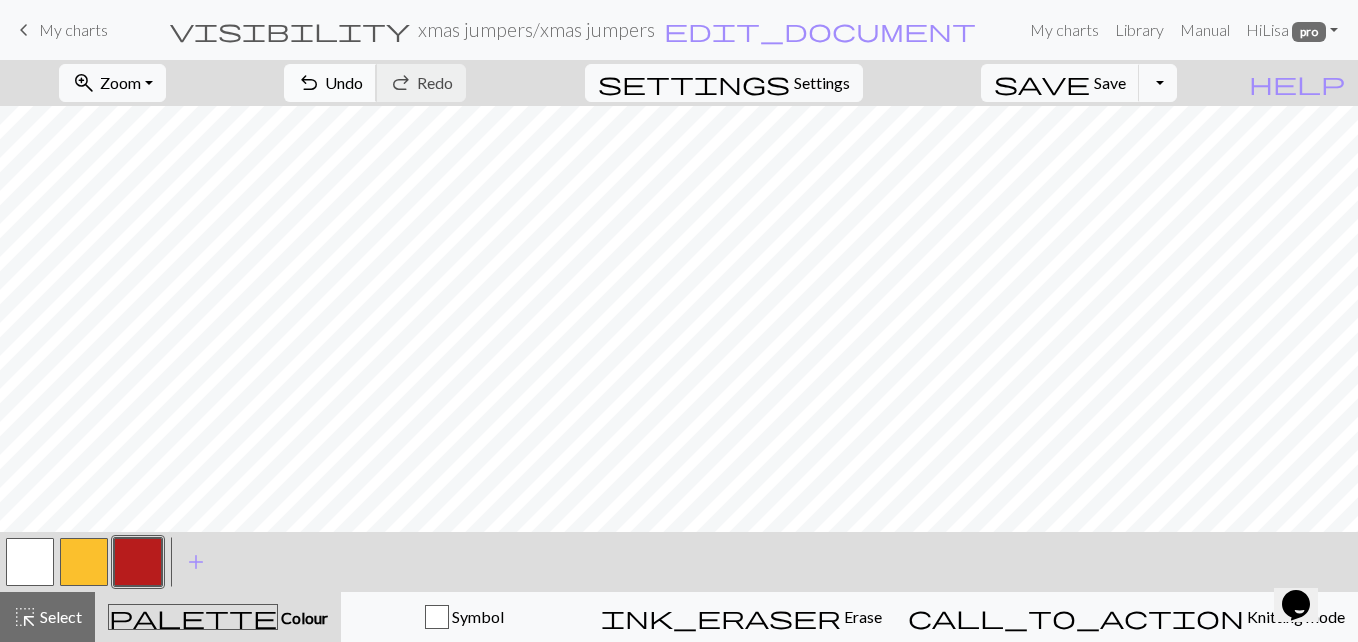 click on "Undo" at bounding box center [344, 82] 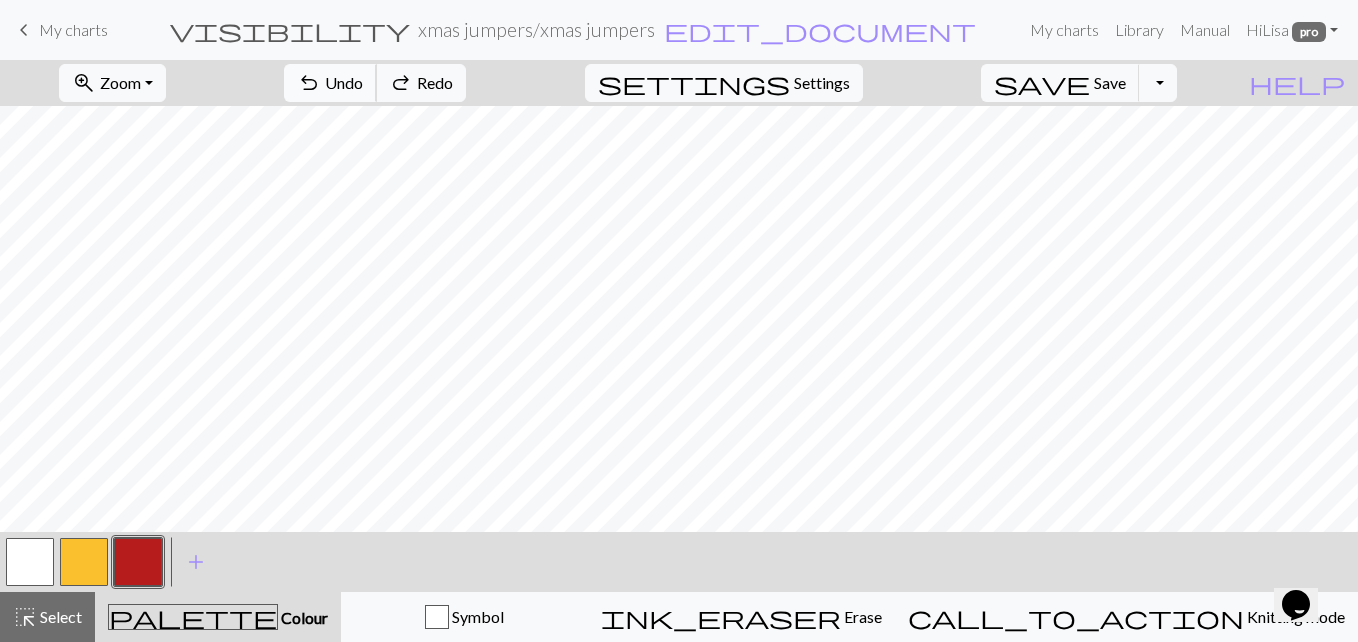 click on "Undo" at bounding box center [344, 82] 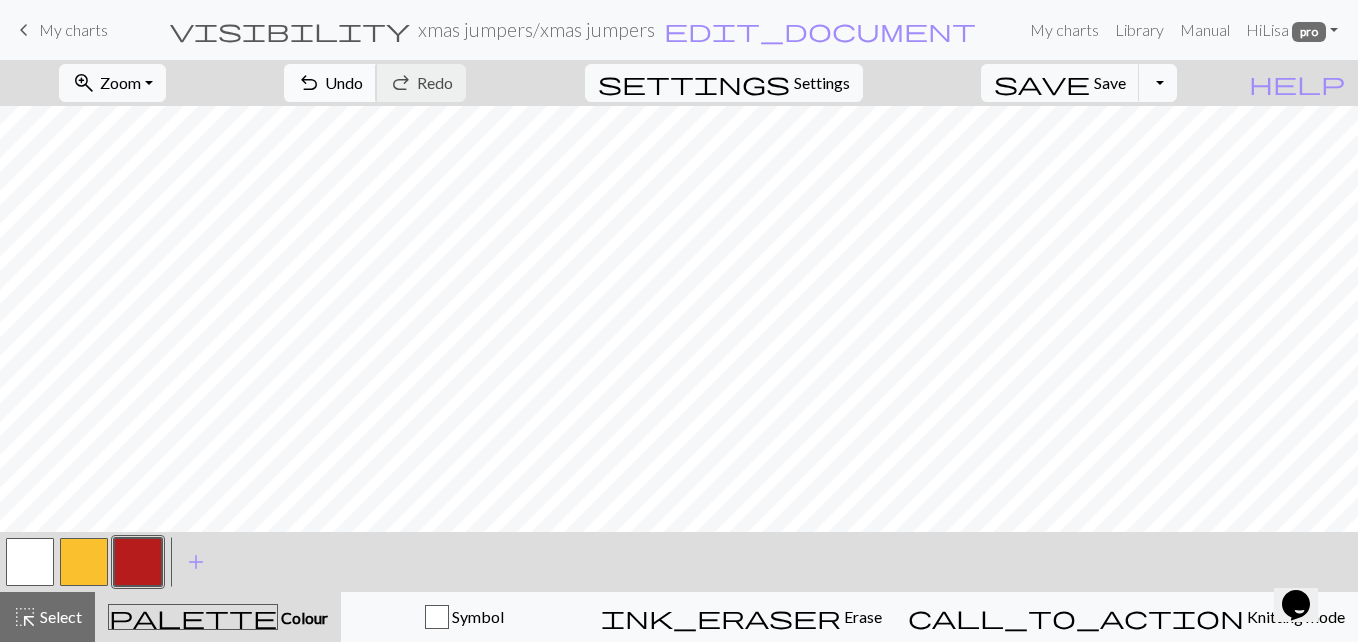 click on "undo" at bounding box center (309, 83) 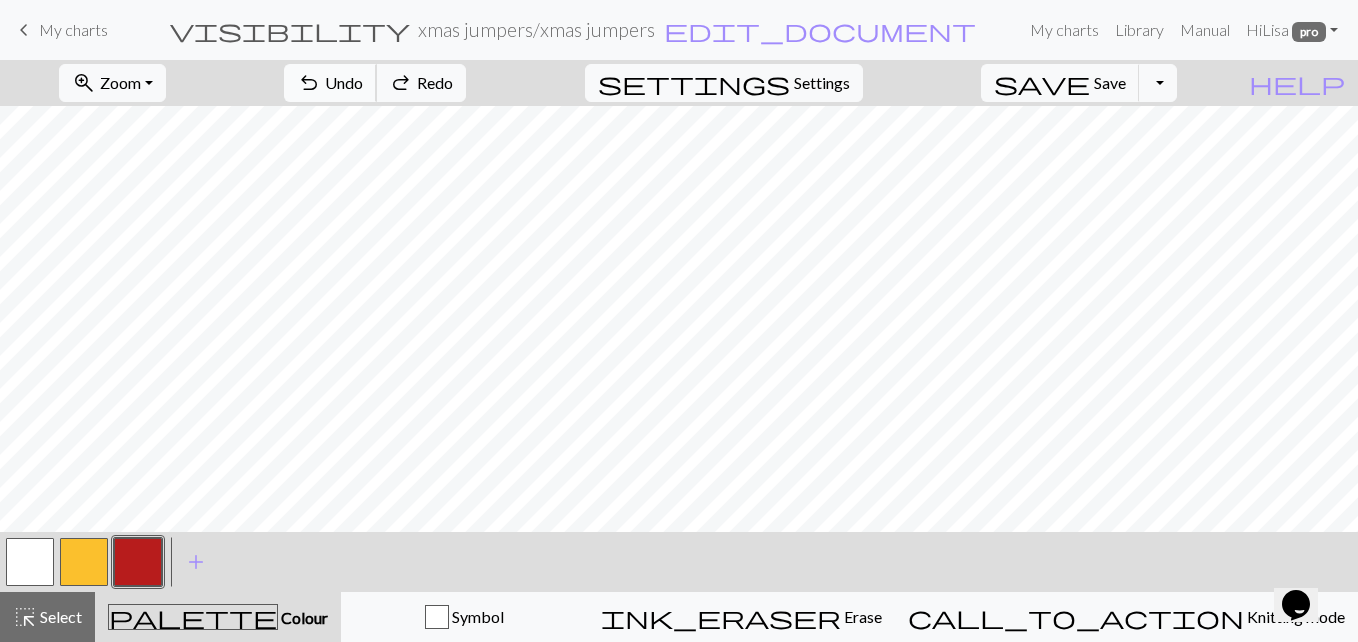 click on "undo" at bounding box center (309, 83) 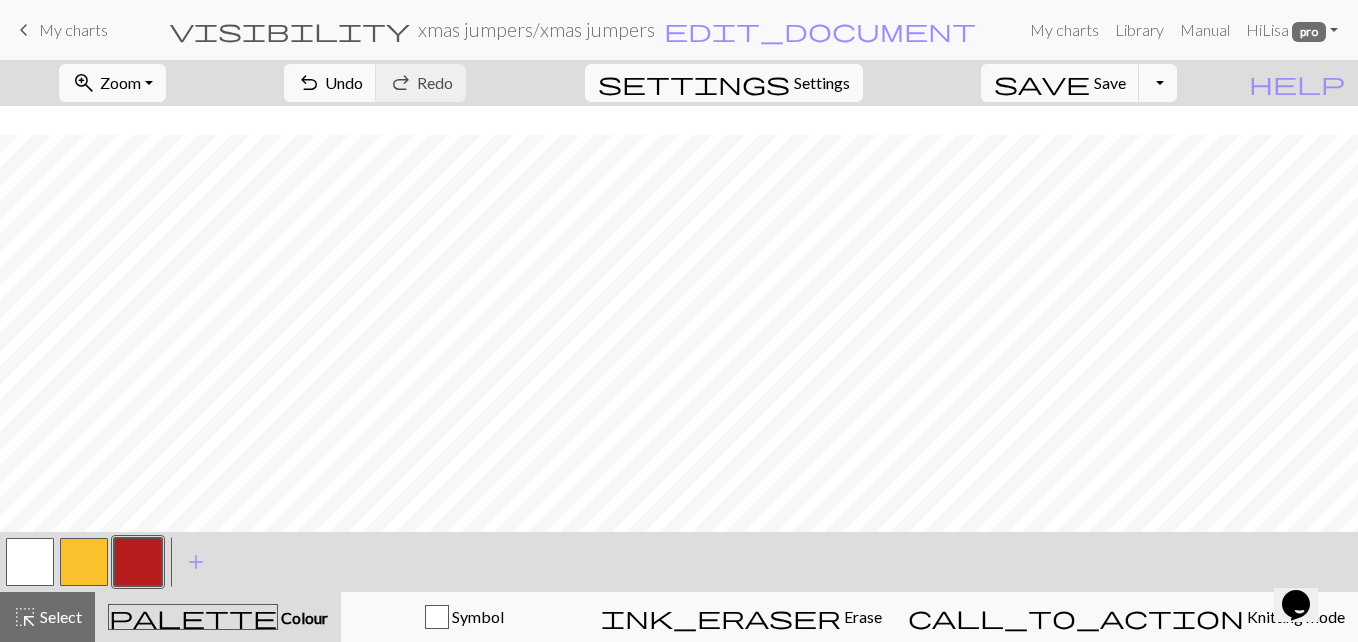 scroll, scrollTop: 940, scrollLeft: 0, axis: vertical 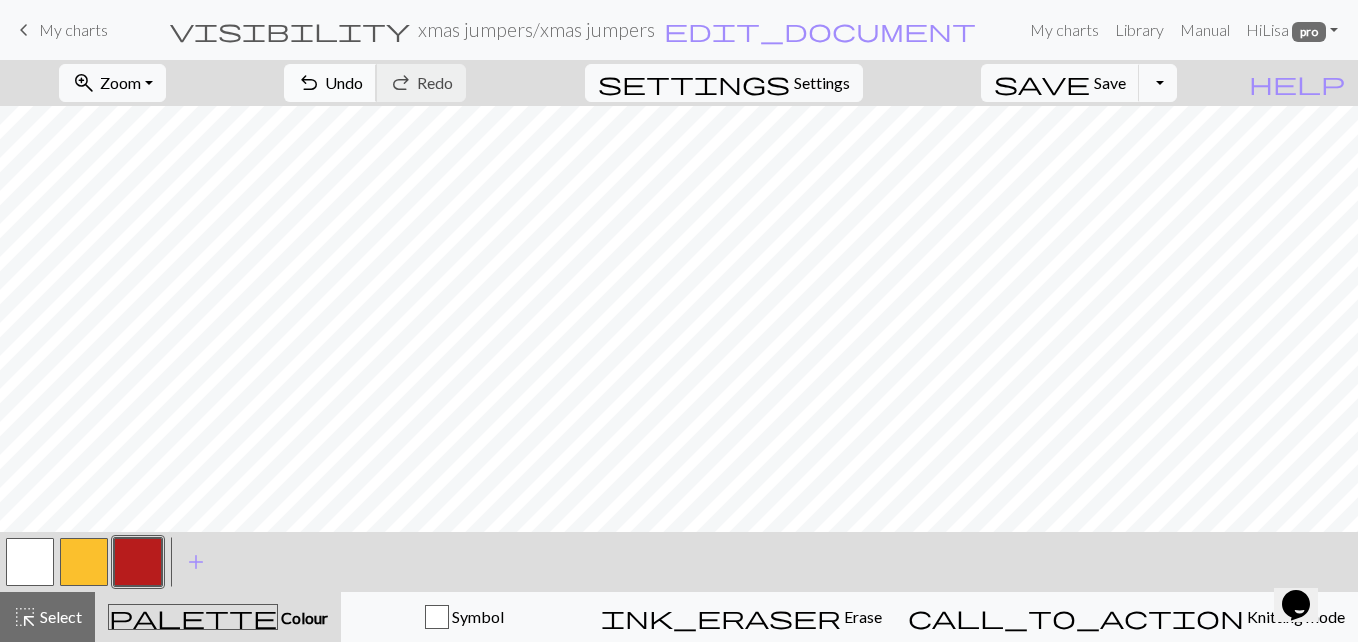 click on "Undo" at bounding box center (344, 82) 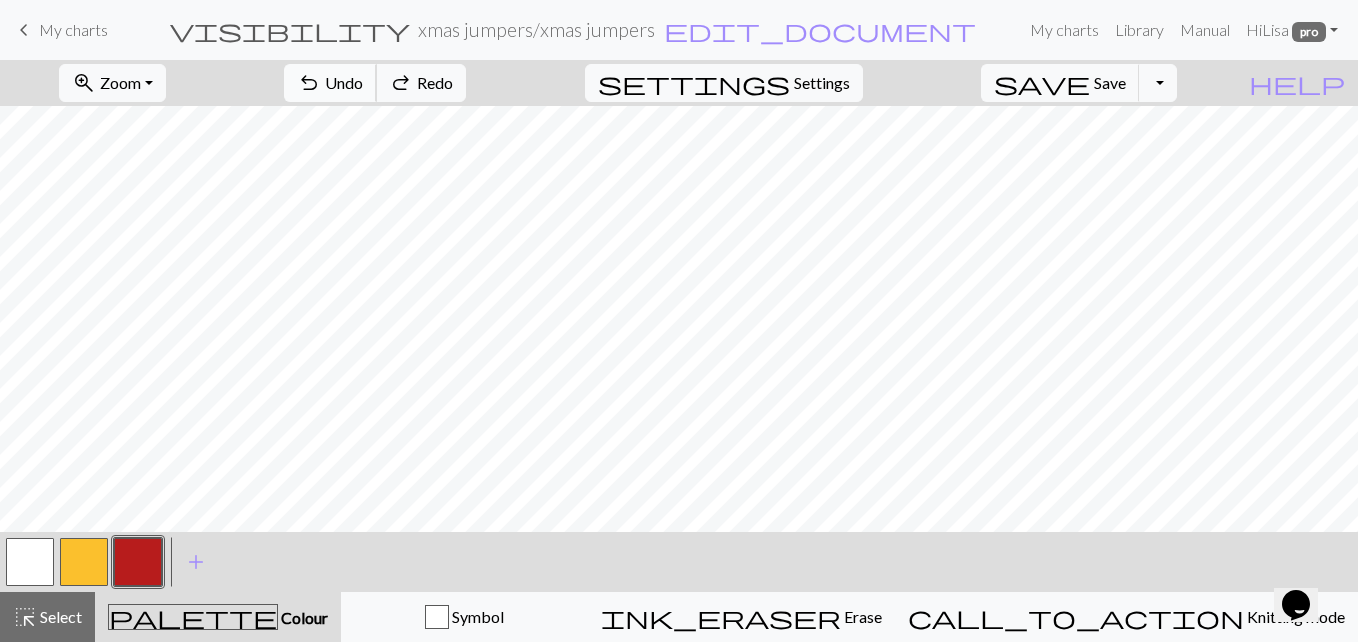 click on "Undo" at bounding box center (344, 82) 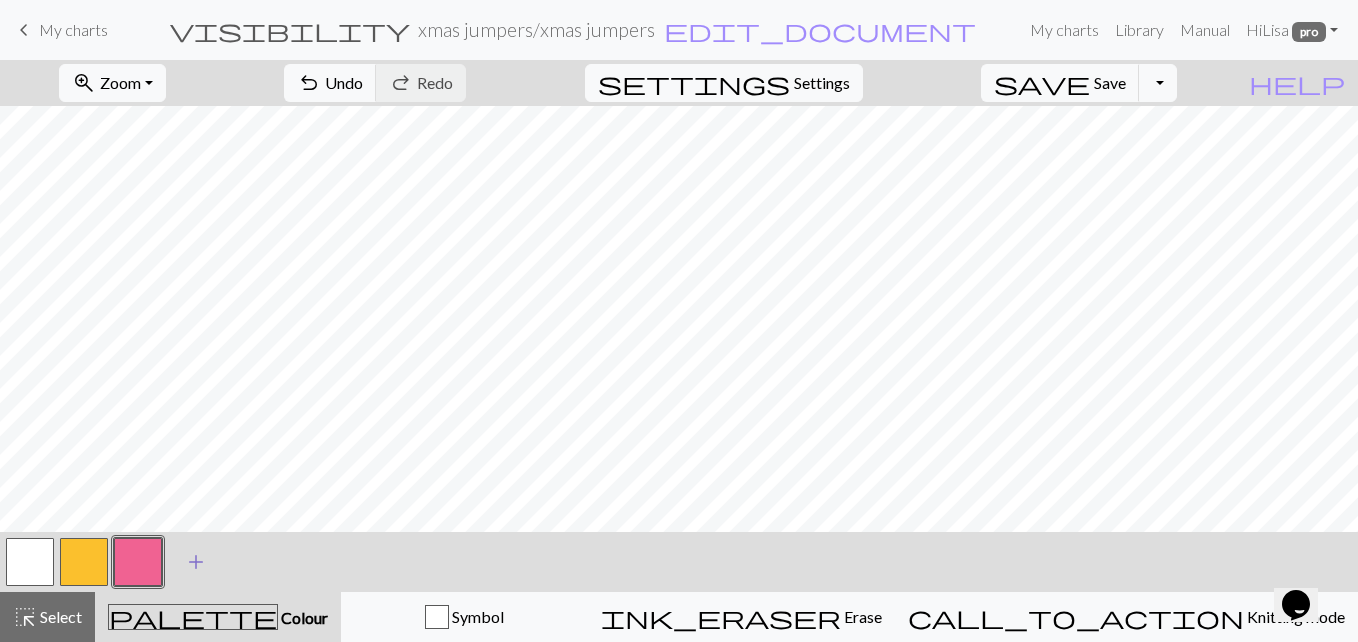 click on "add" at bounding box center (196, 562) 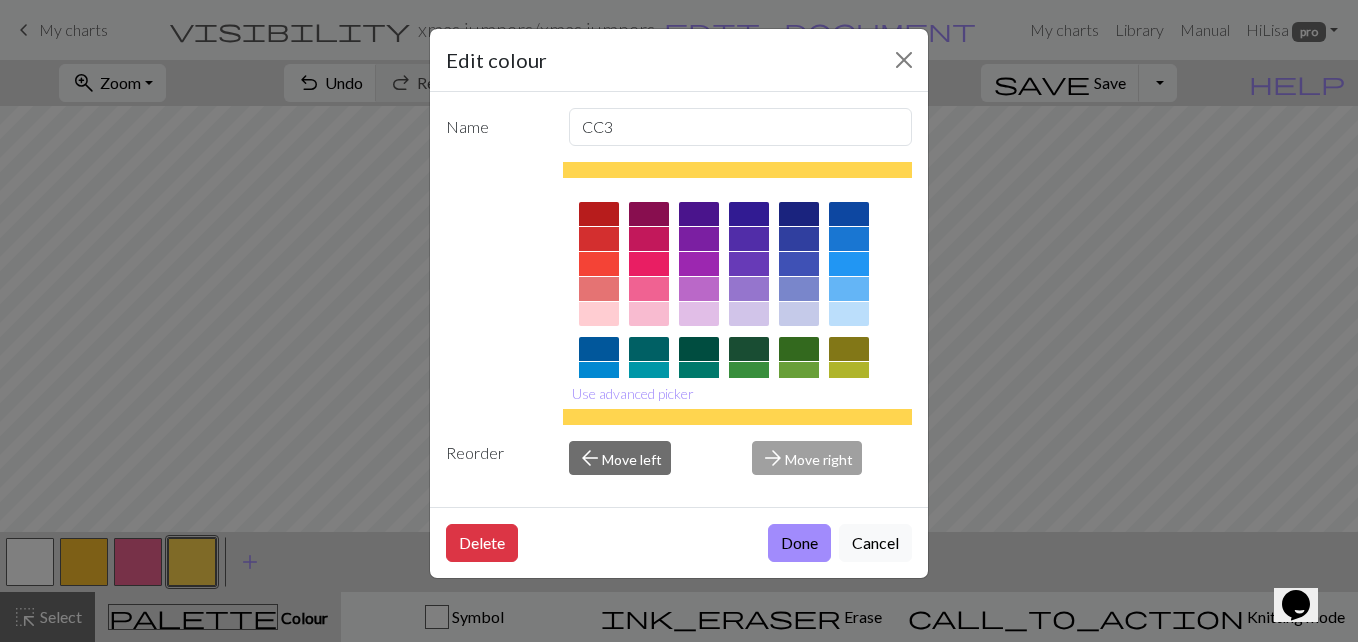 click at bounding box center (599, 214) 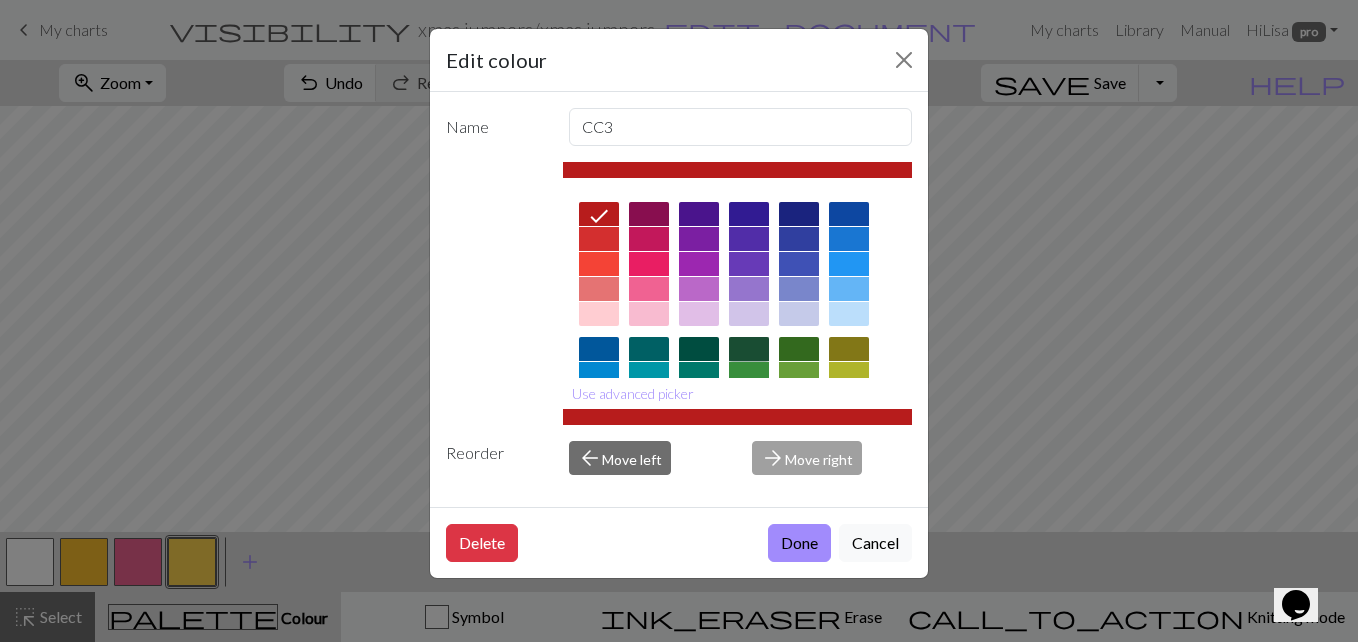 click at bounding box center (749, 349) 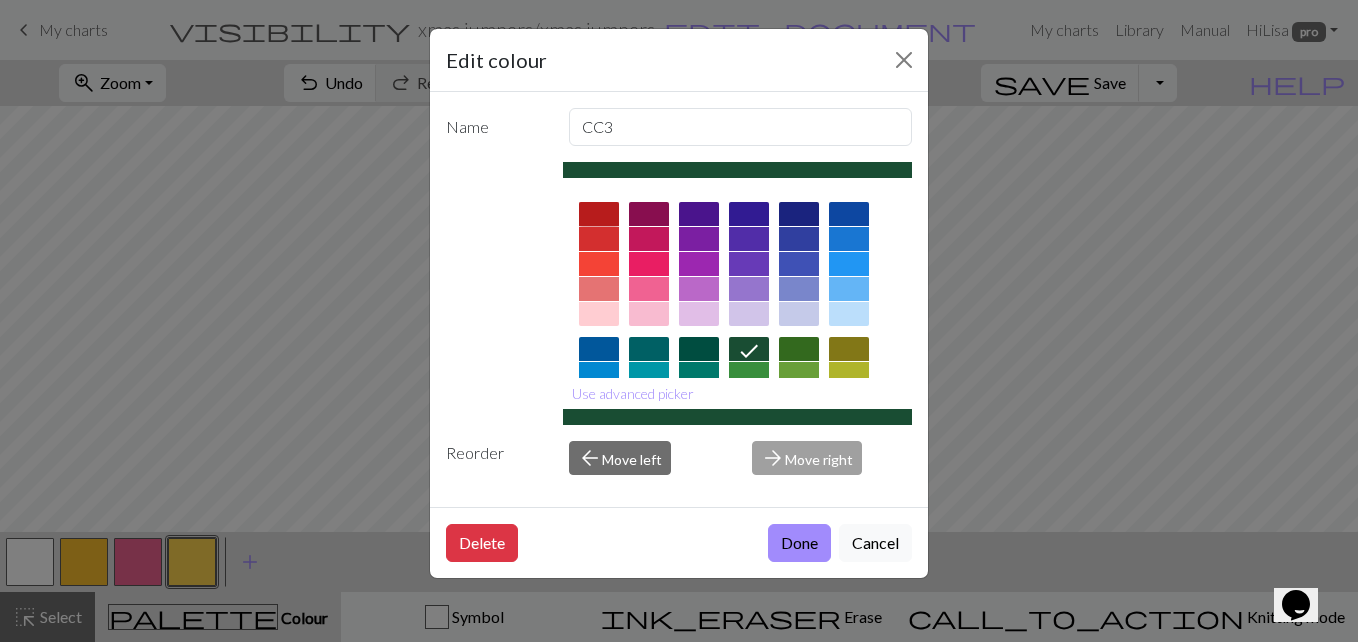 click at bounding box center (599, 214) 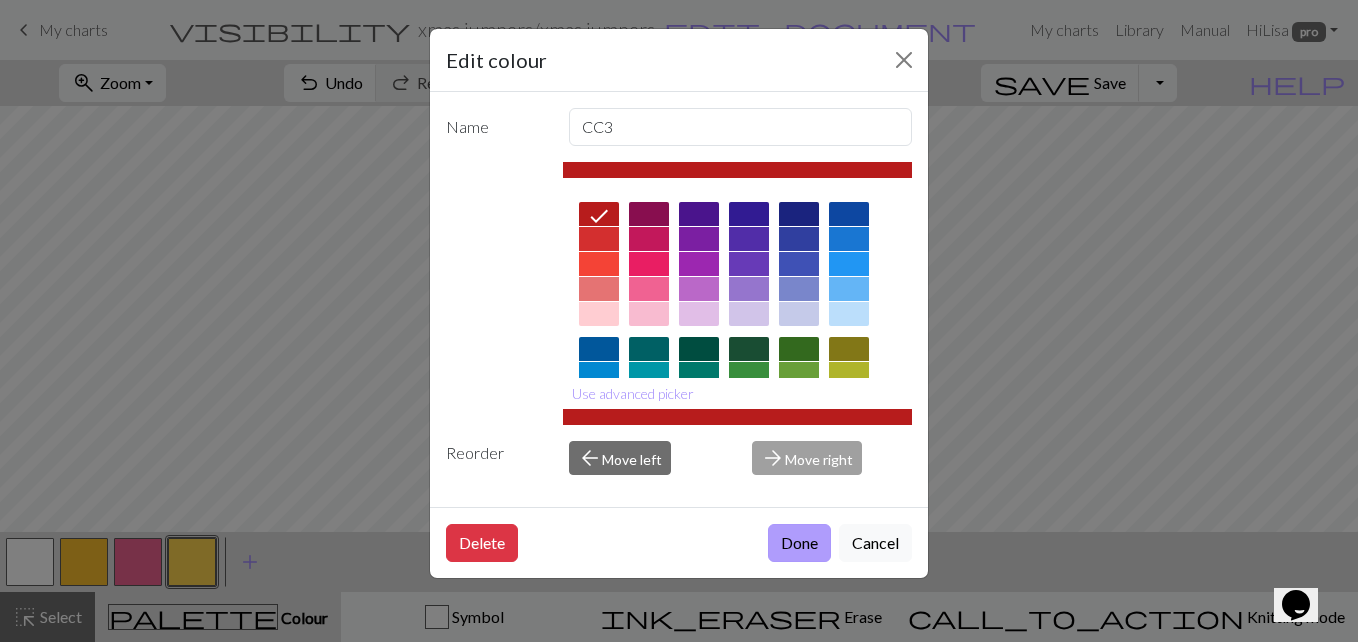 click on "Done" at bounding box center [799, 543] 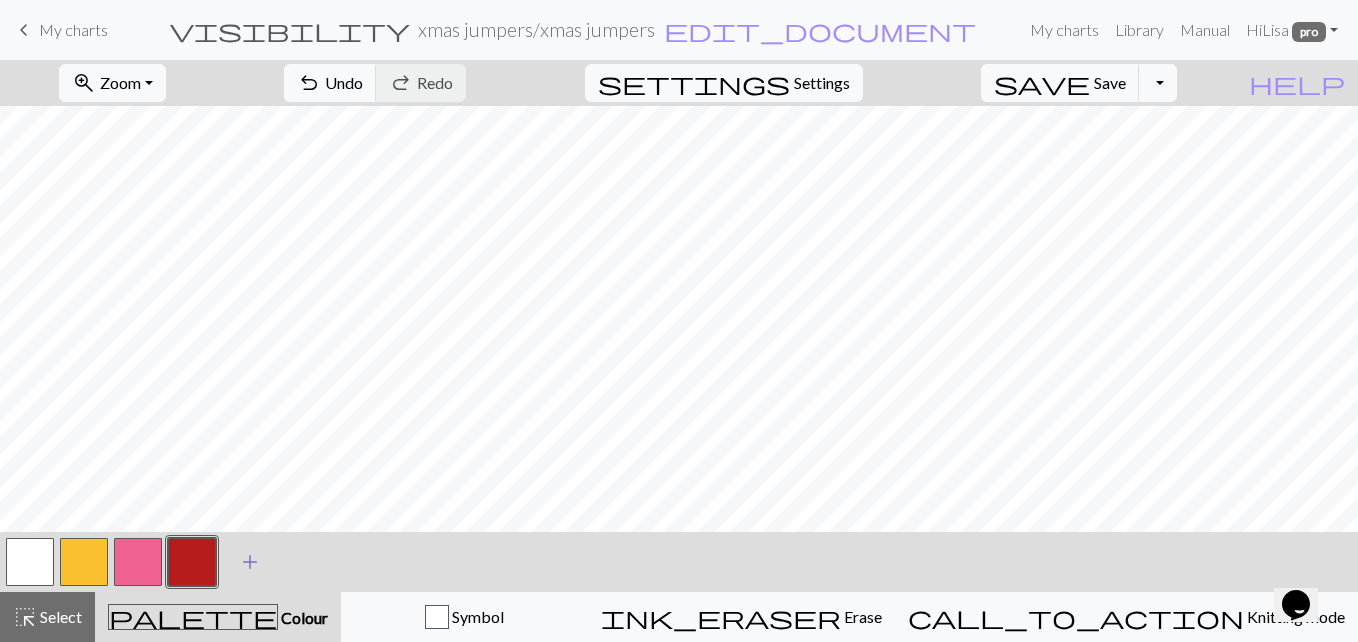 click on "add" at bounding box center (250, 562) 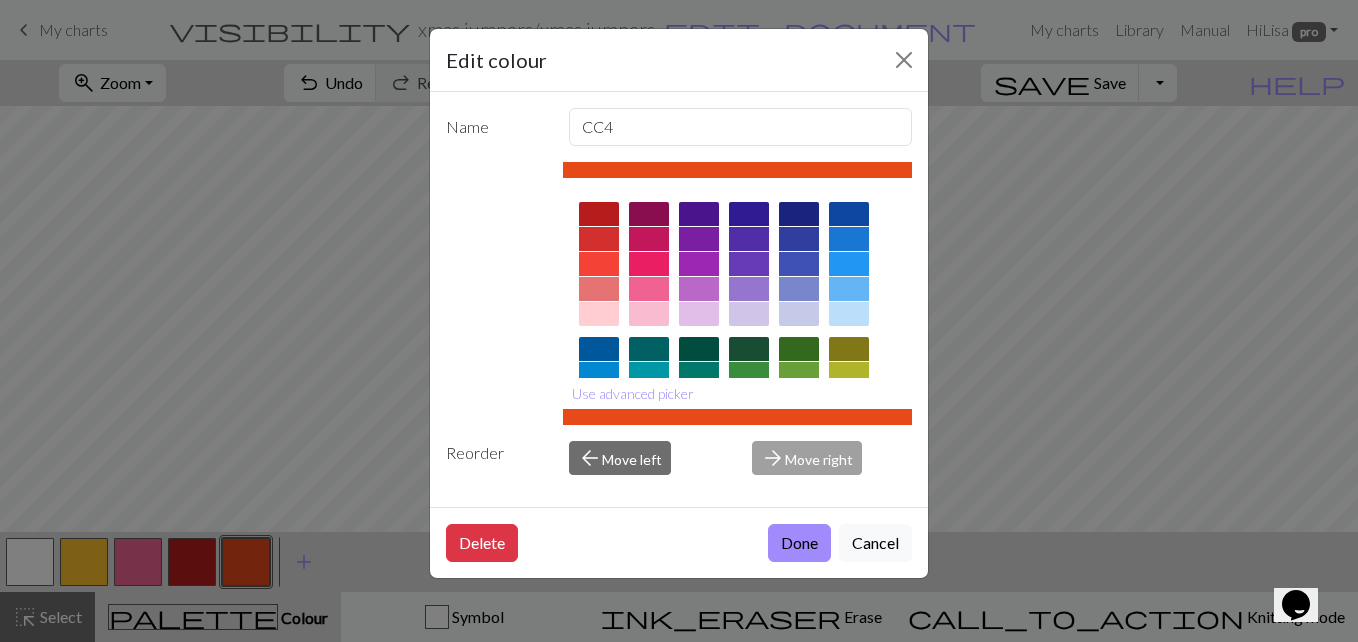 click at bounding box center [799, 349] 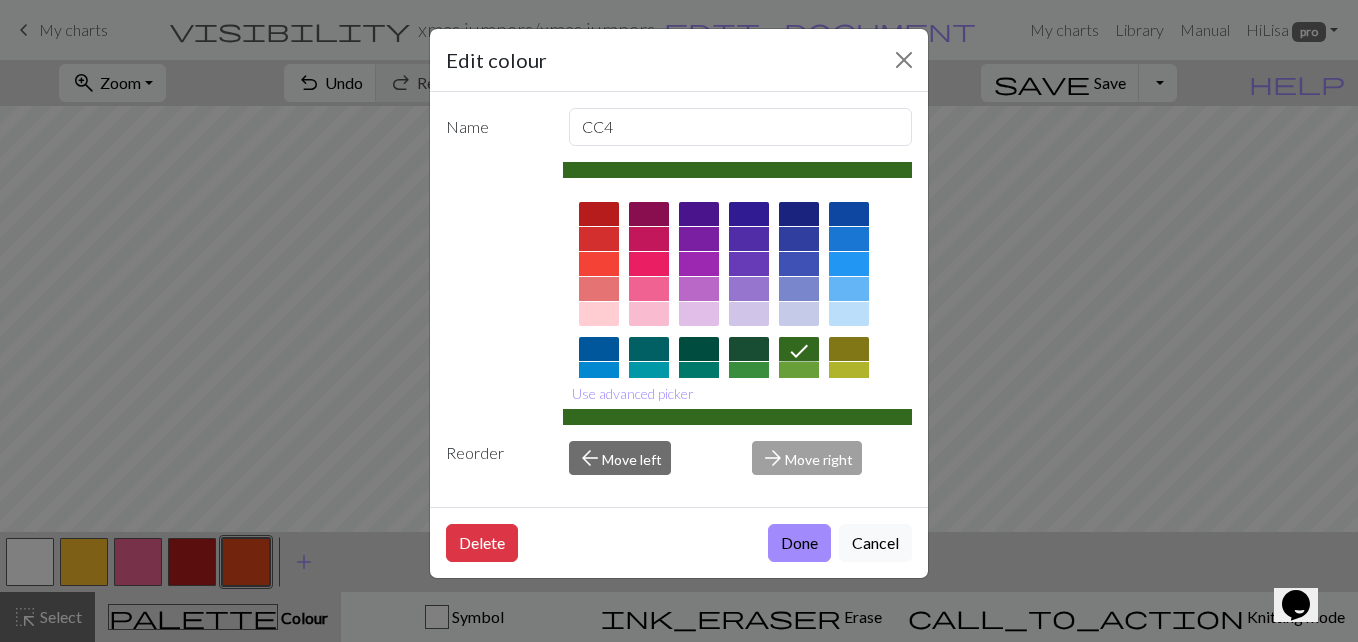 click at bounding box center (749, 374) 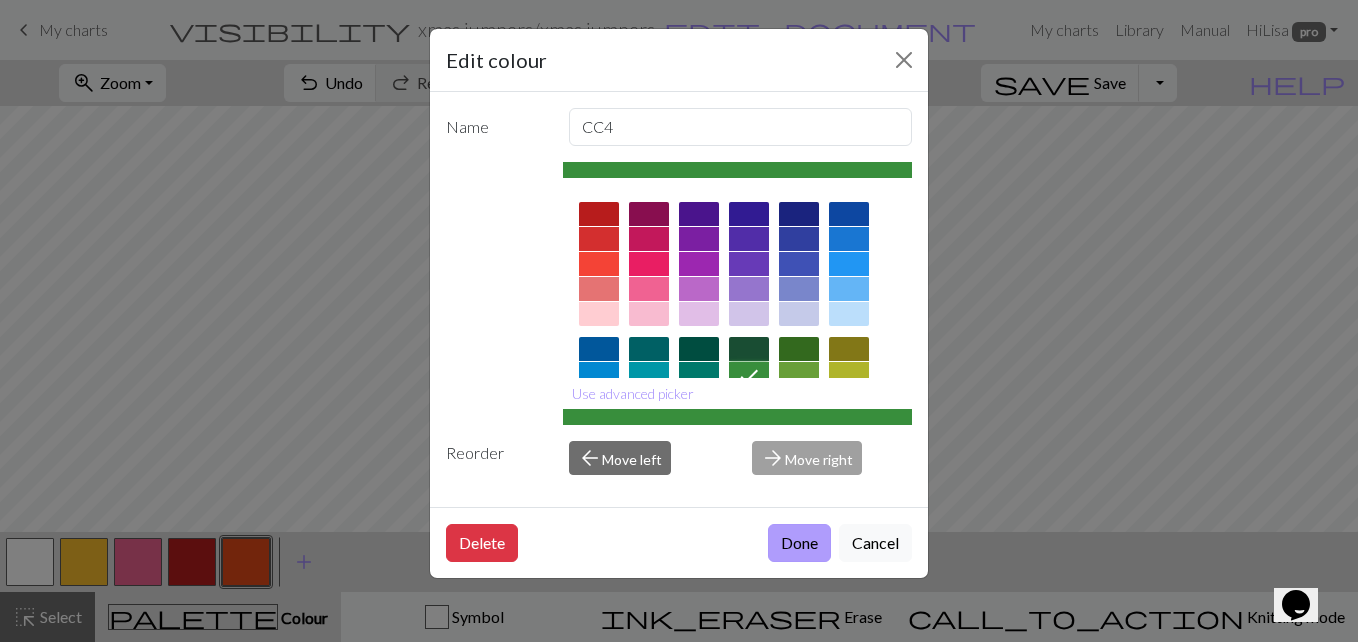 click on "Done" at bounding box center [799, 543] 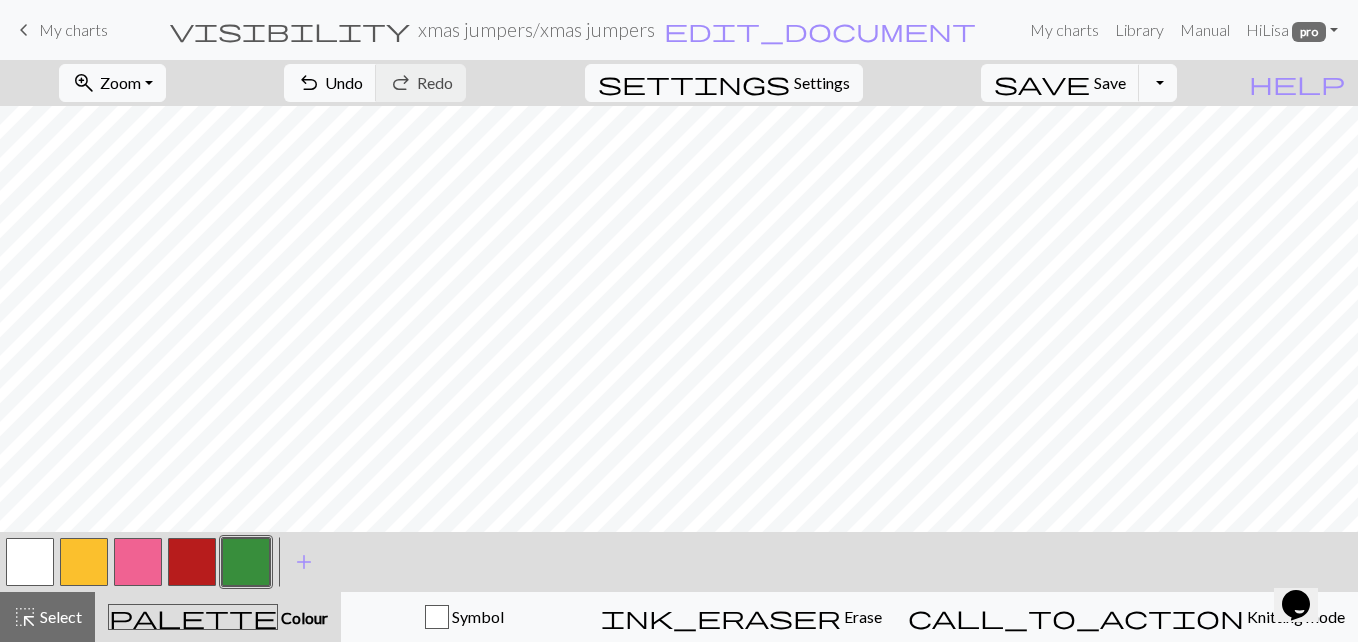 click at bounding box center (192, 562) 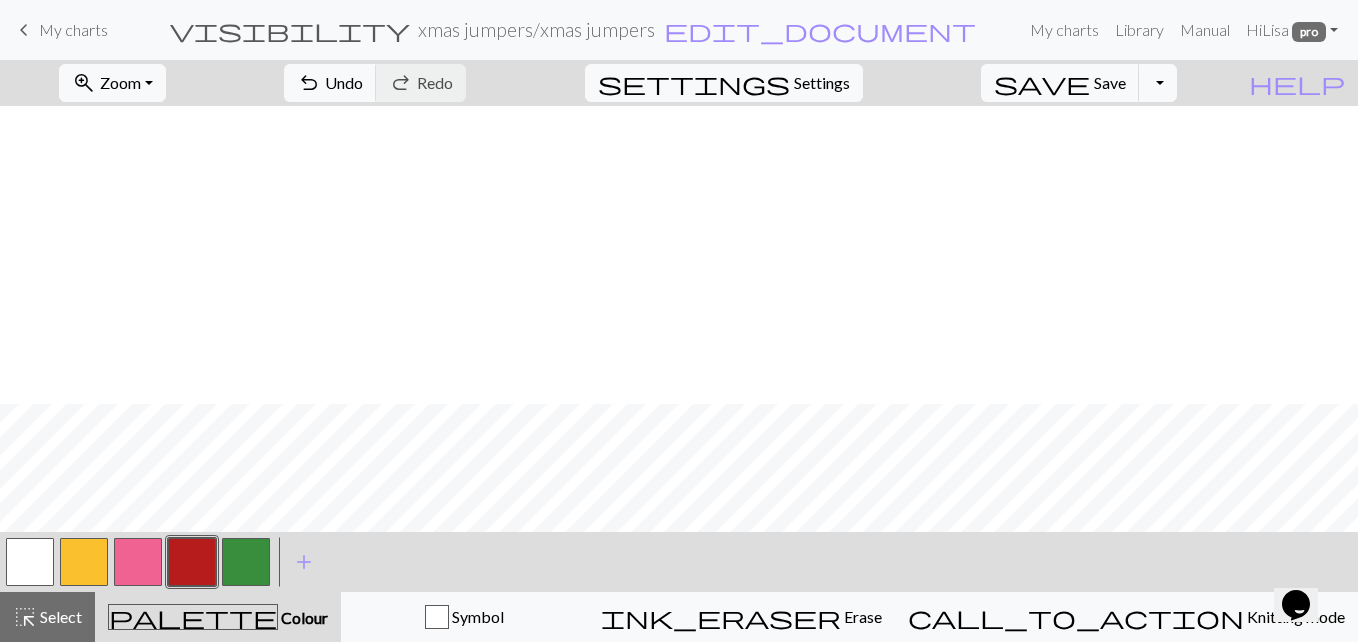 scroll, scrollTop: 1238, scrollLeft: 0, axis: vertical 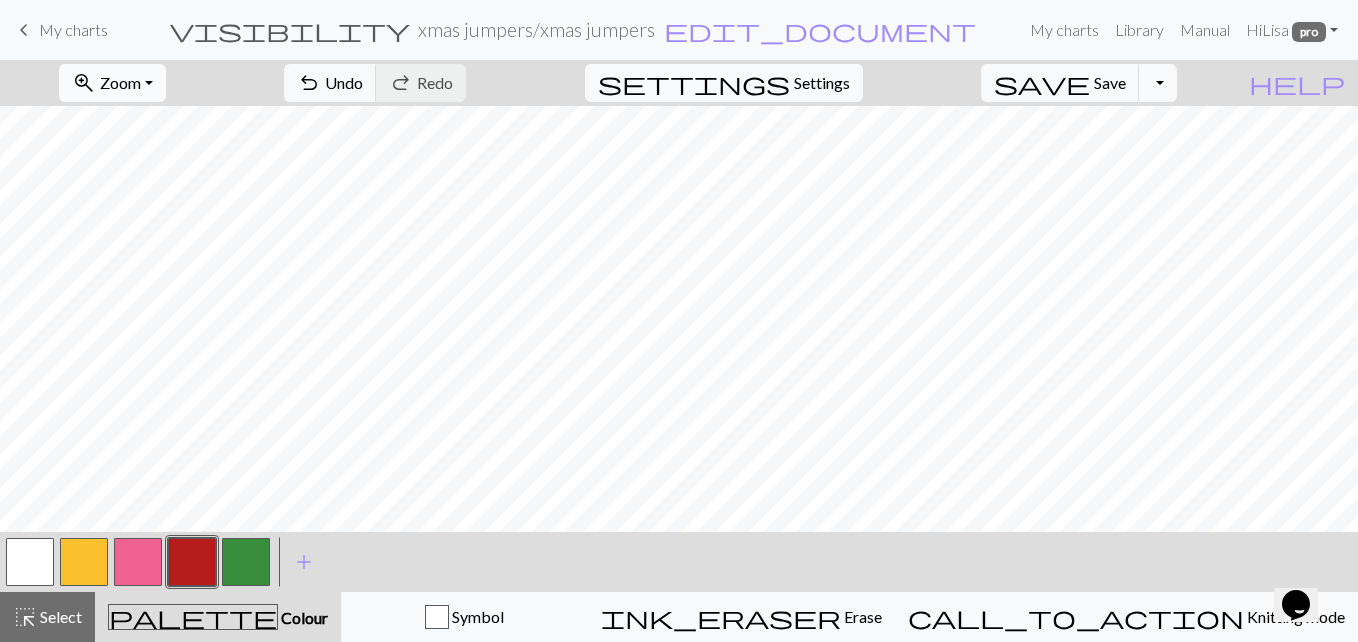 click on "Zoom" at bounding box center (120, 82) 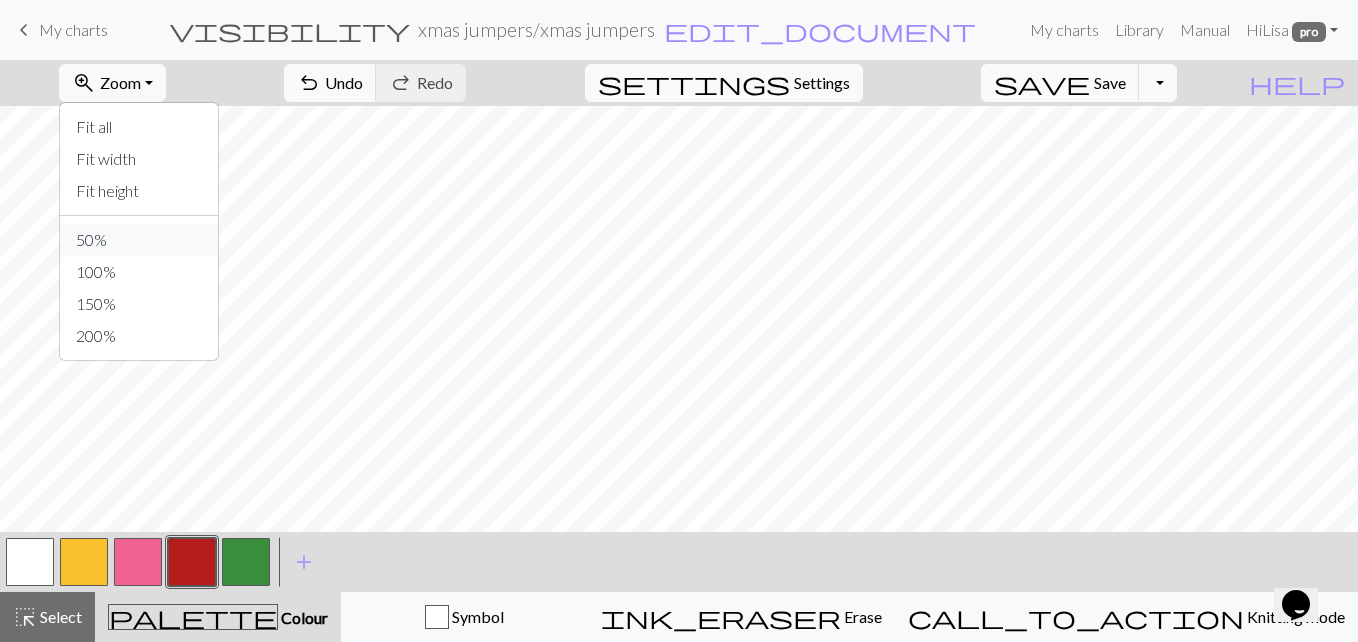 click on "50%" at bounding box center [139, 240] 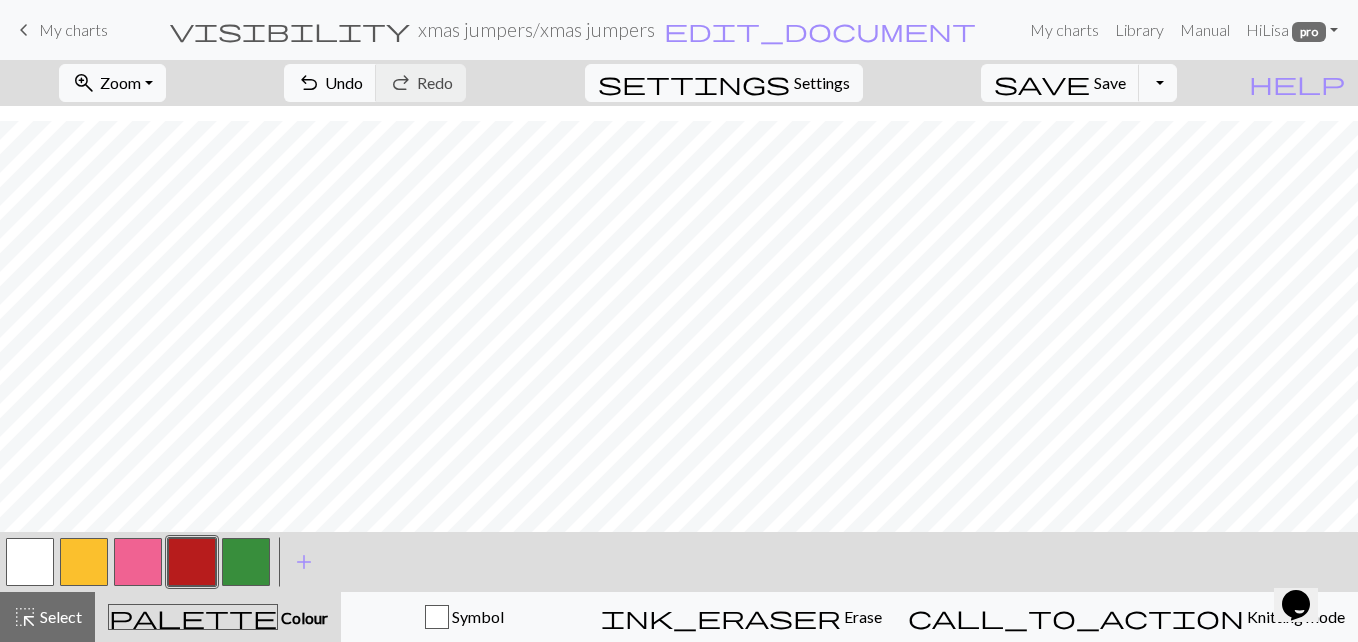 scroll, scrollTop: 659, scrollLeft: 0, axis: vertical 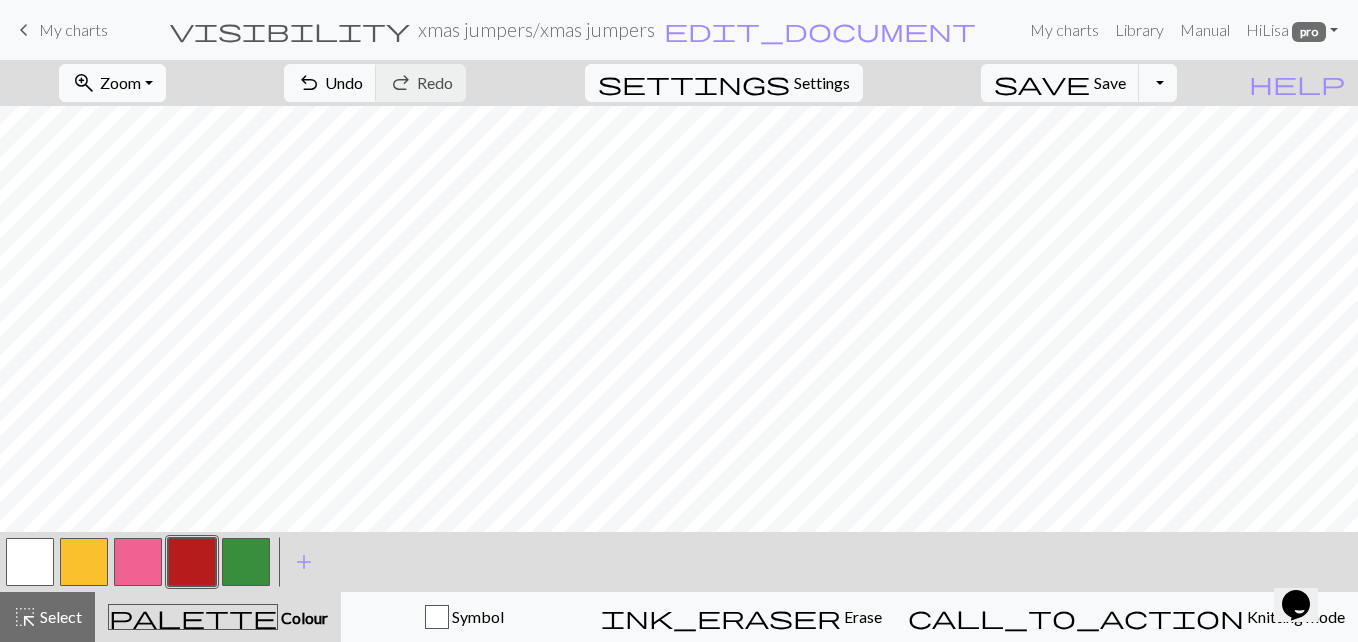 click on "zoom_in Zoom Zoom" at bounding box center (112, 83) 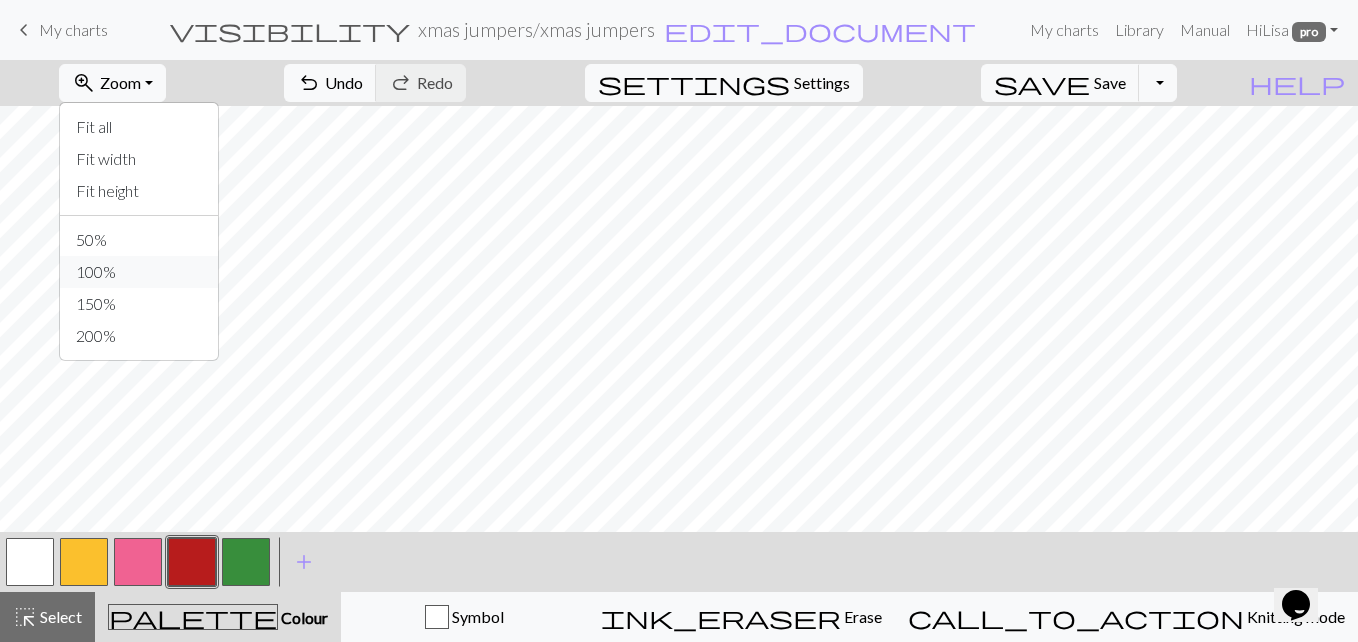 click on "100%" at bounding box center [139, 272] 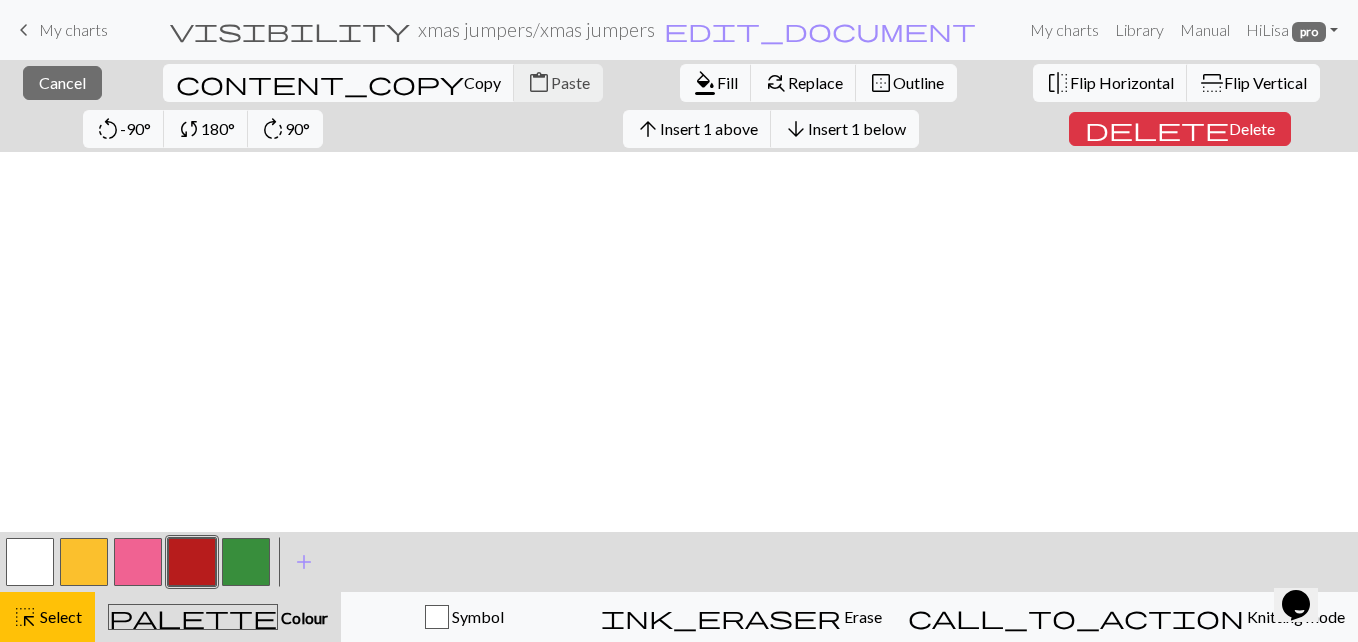 scroll, scrollTop: 781, scrollLeft: 0, axis: vertical 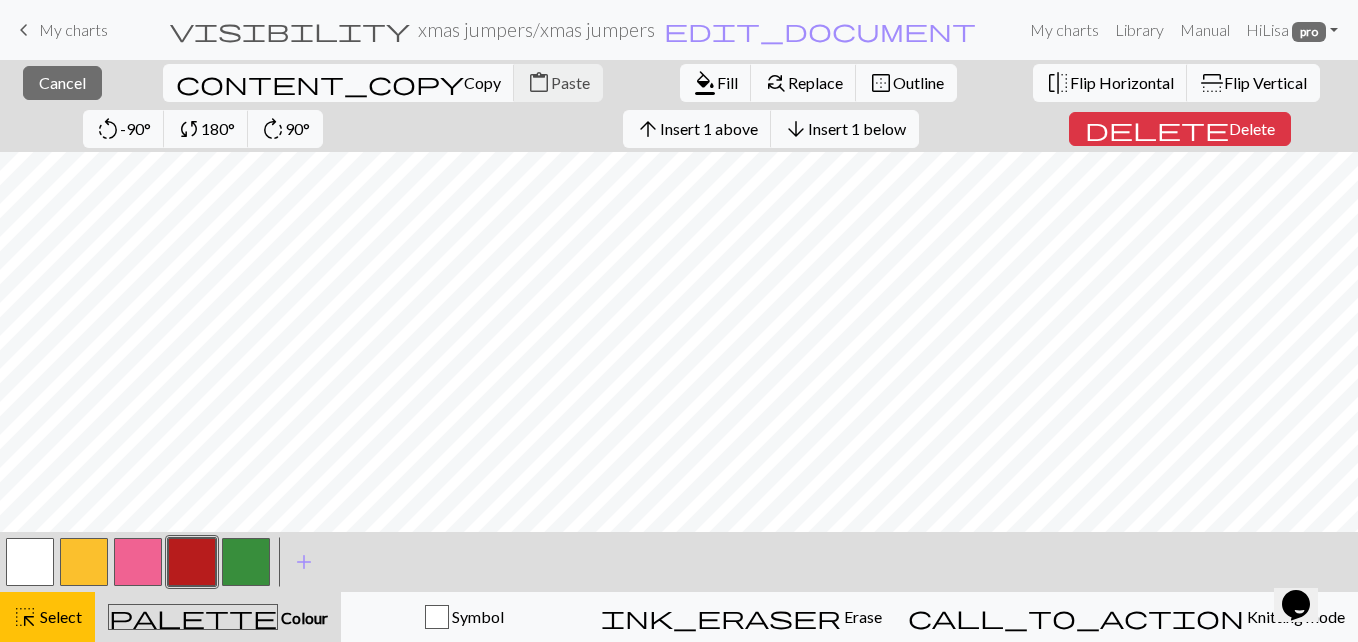 click on "close Cancel content_copy  Copy content_paste  Paste format_color_fill  Fill find_replace  Replace border_outer  Outline flip  Flip Horizontal flip  Flip Vertical rotate_left  -90° sync  180° rotate_right  90° arrow_upward  Insert 1 above arrow_downward Insert 1 below delete  Delete" at bounding box center [679, 106] 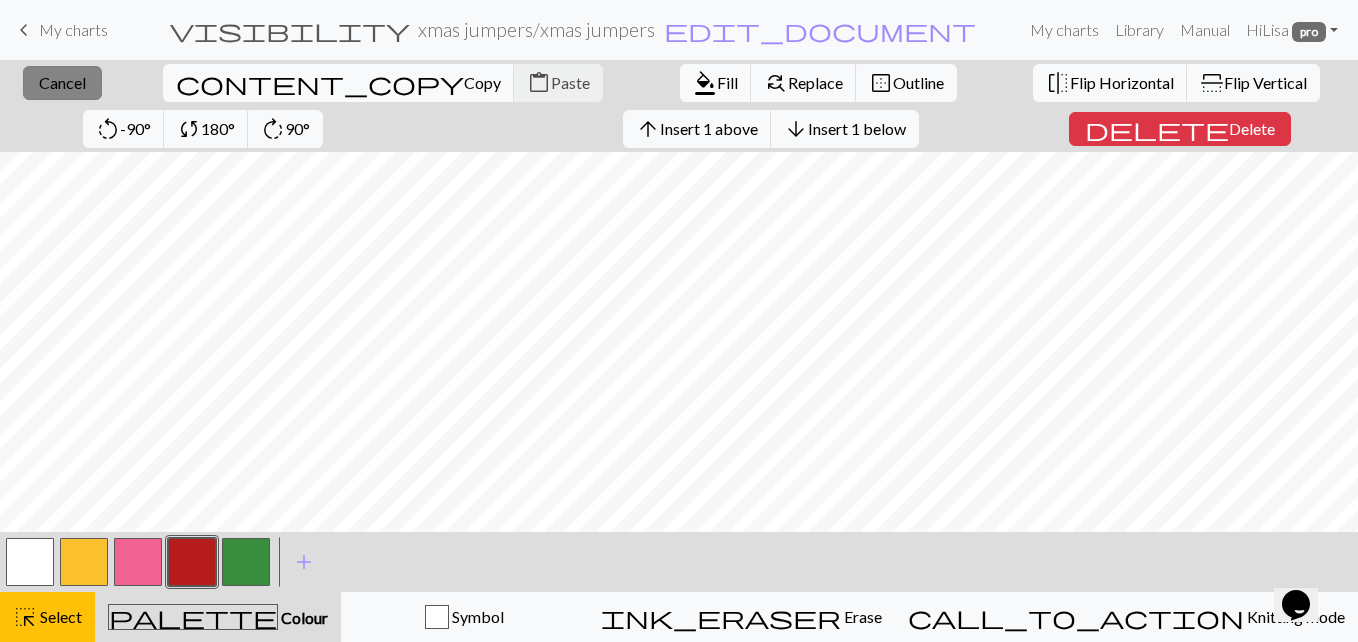 click on "Cancel" at bounding box center [62, 82] 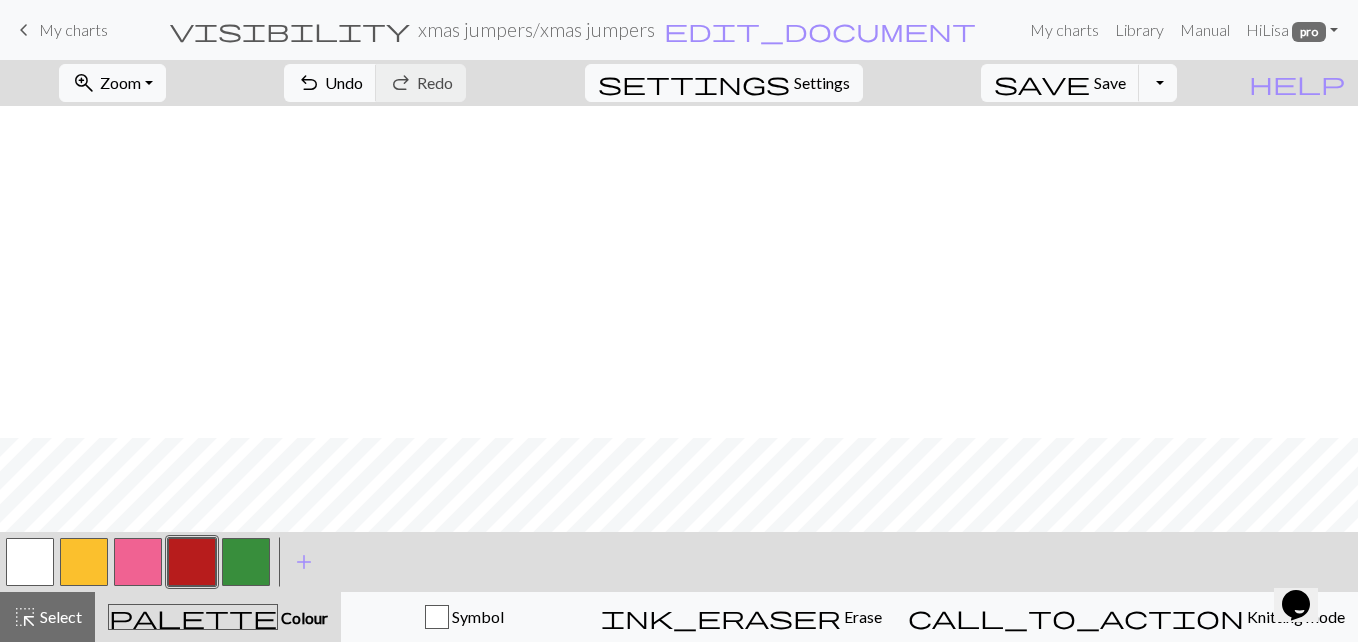 scroll, scrollTop: 1113, scrollLeft: 0, axis: vertical 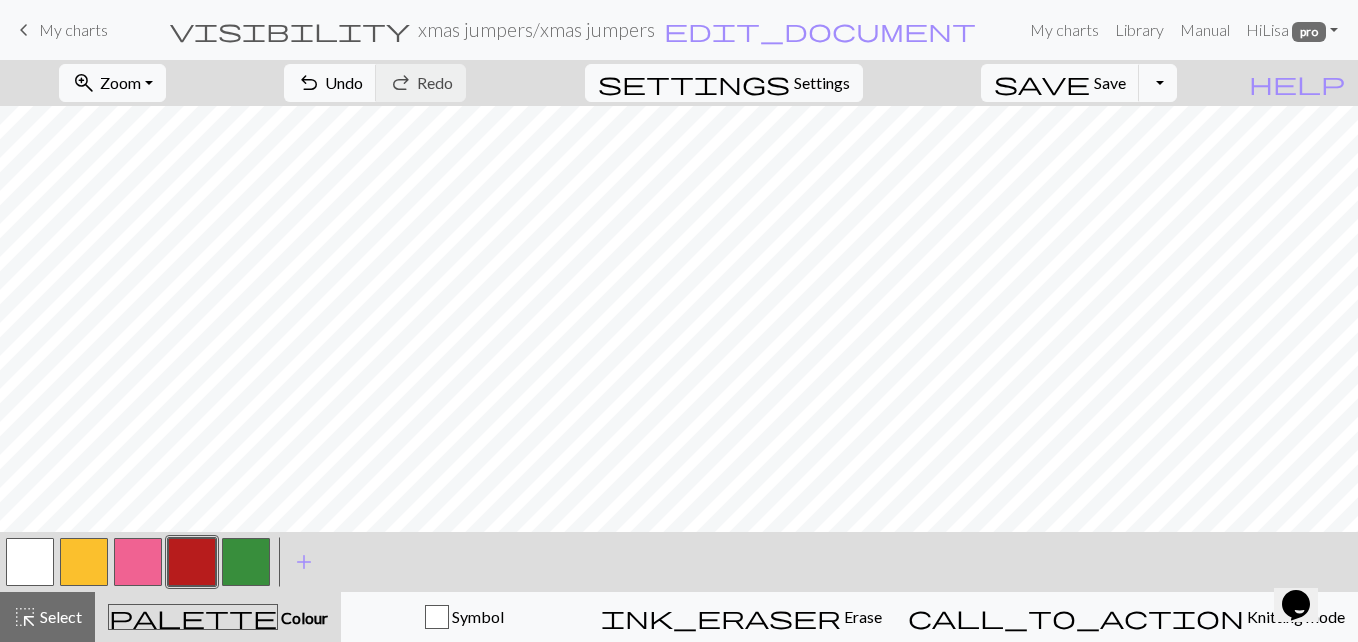 click at bounding box center (246, 562) 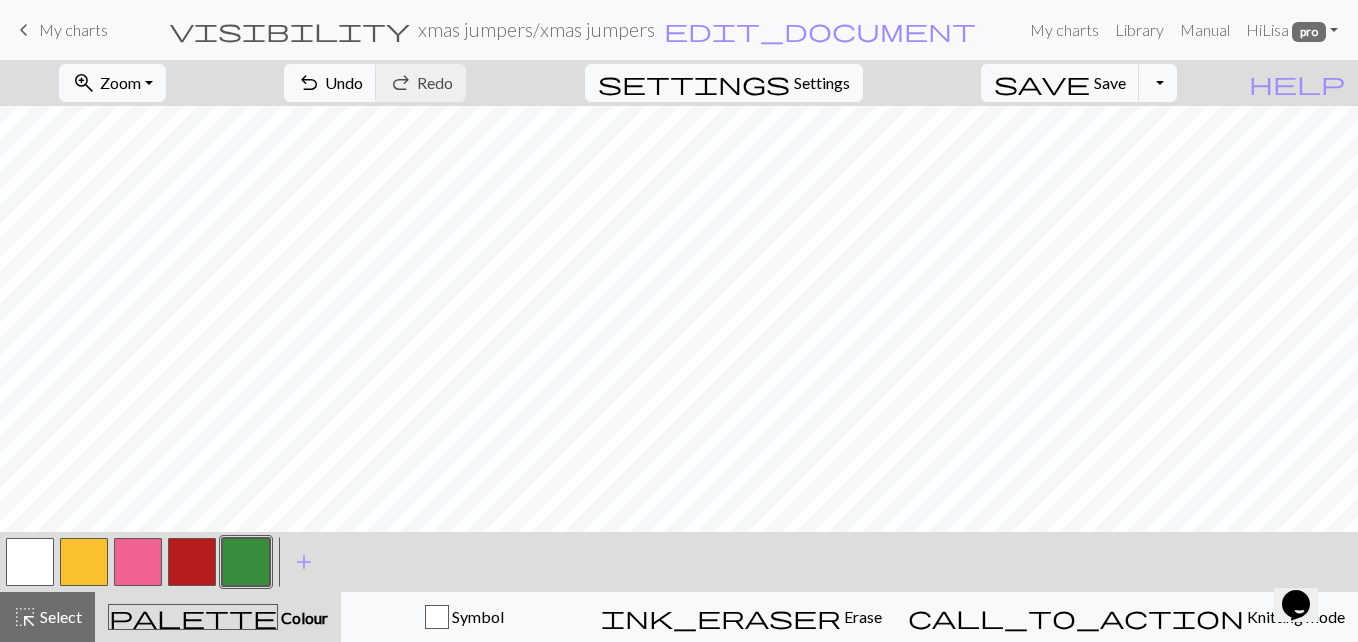 click at bounding box center (192, 562) 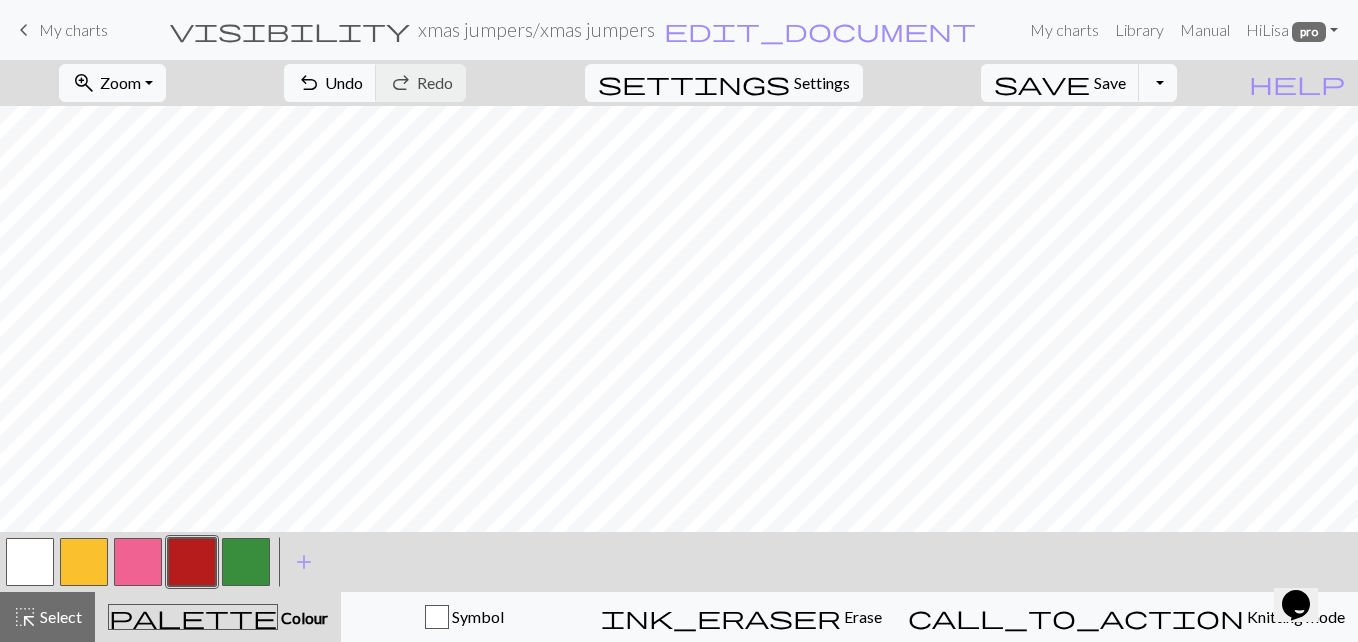 click at bounding box center (246, 562) 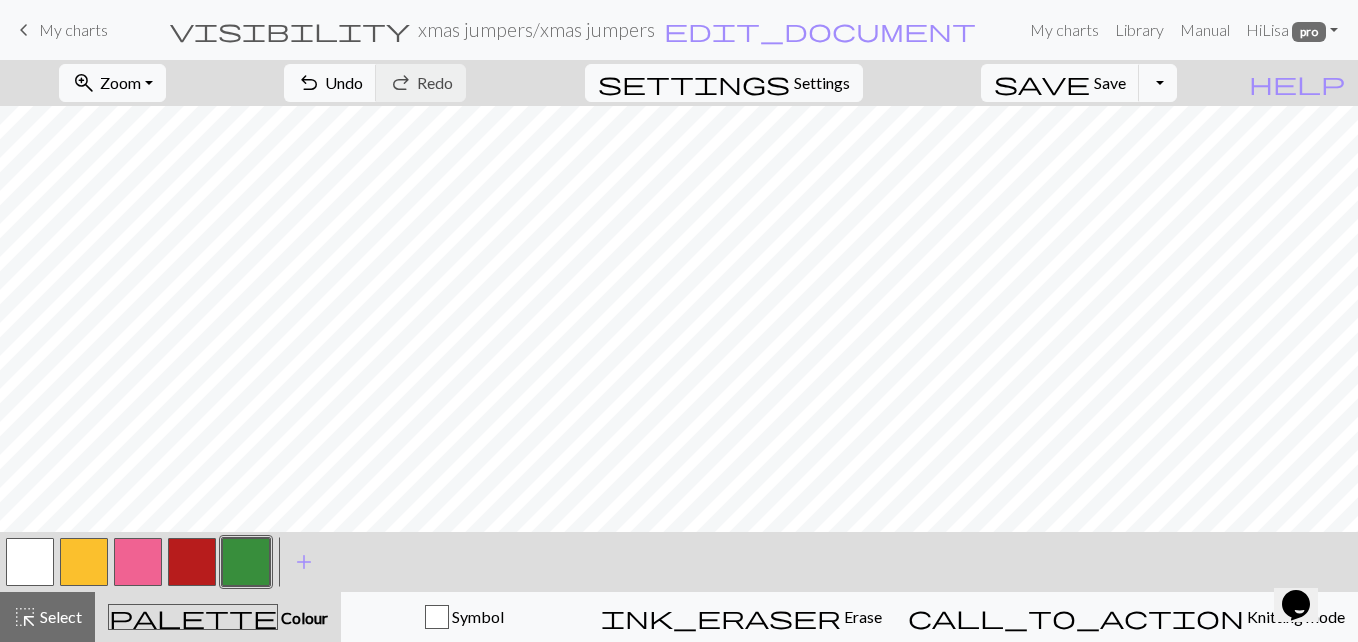 click at bounding box center [84, 562] 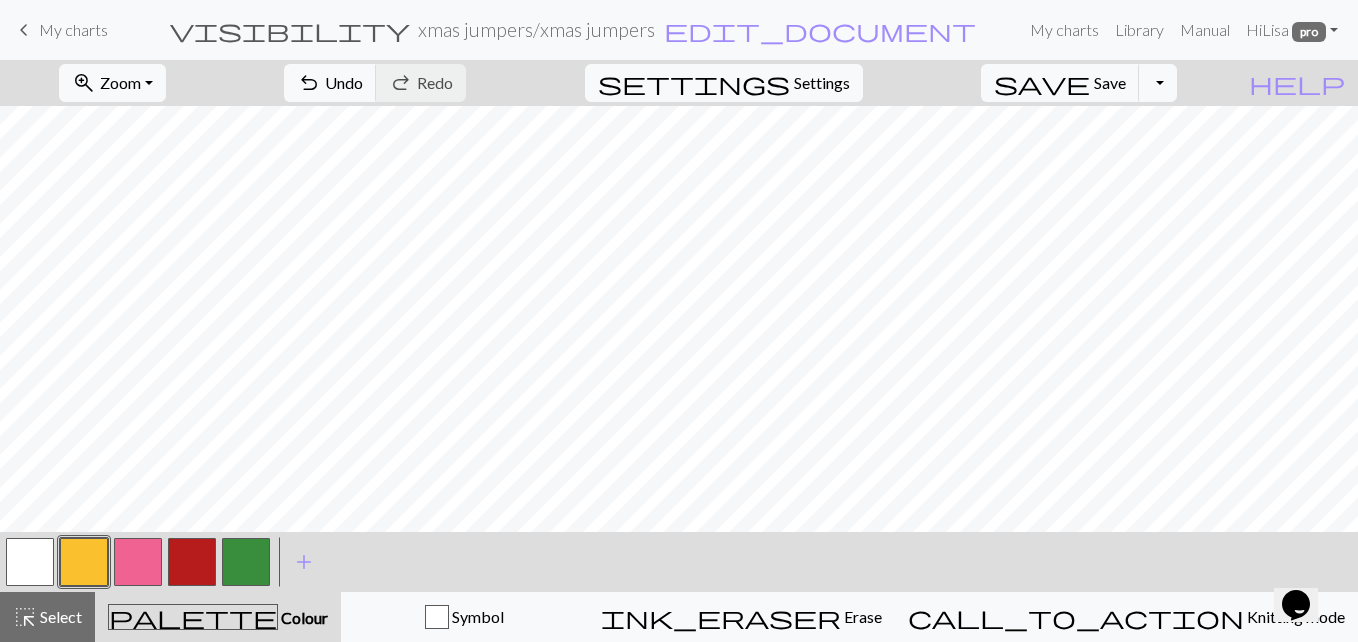 click at bounding box center [192, 562] 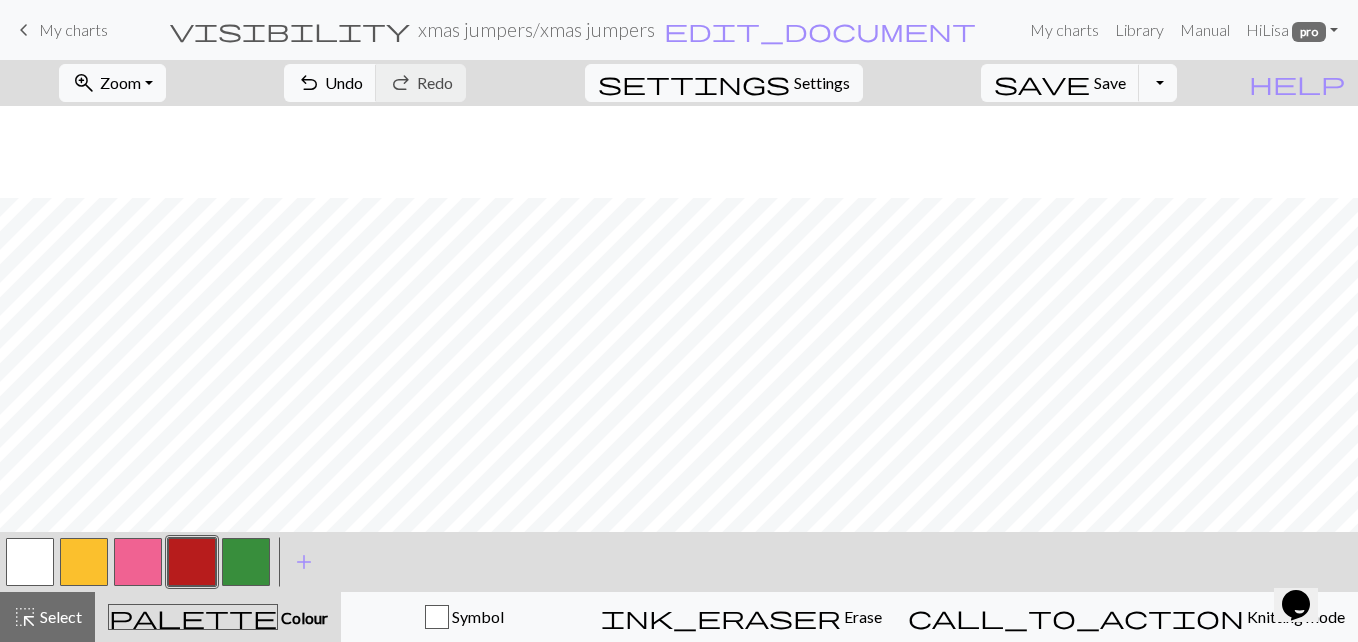scroll, scrollTop: 1205, scrollLeft: 0, axis: vertical 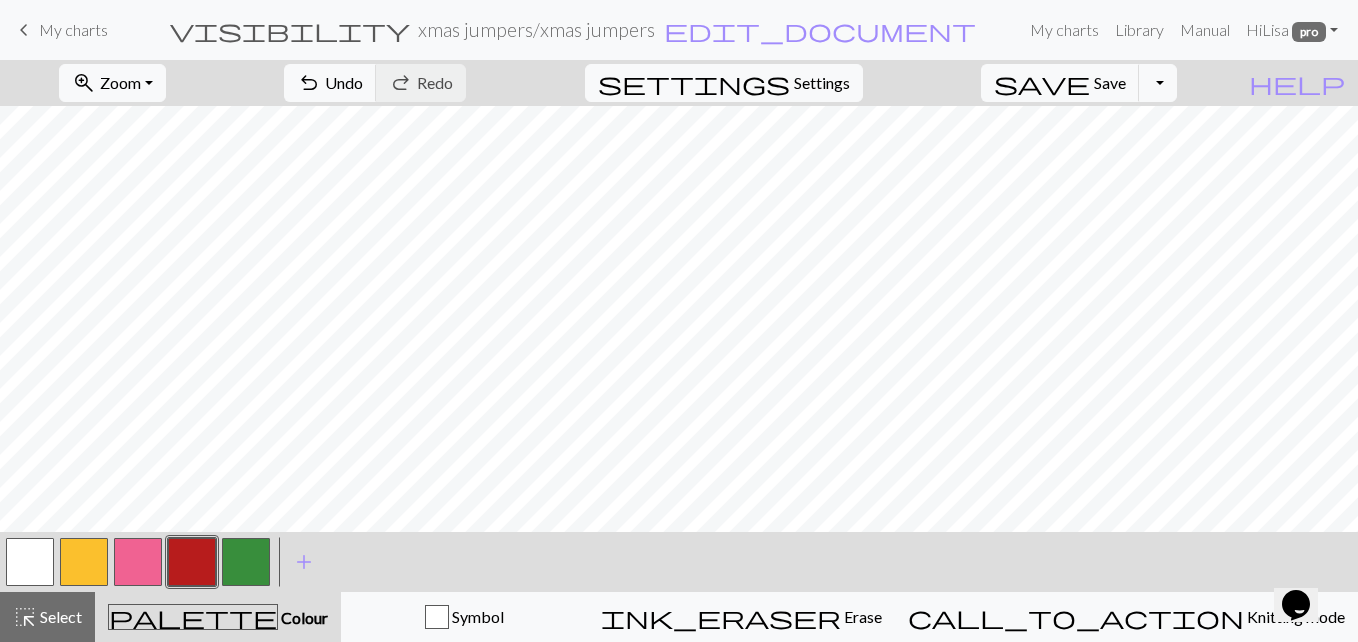 click at bounding box center (246, 562) 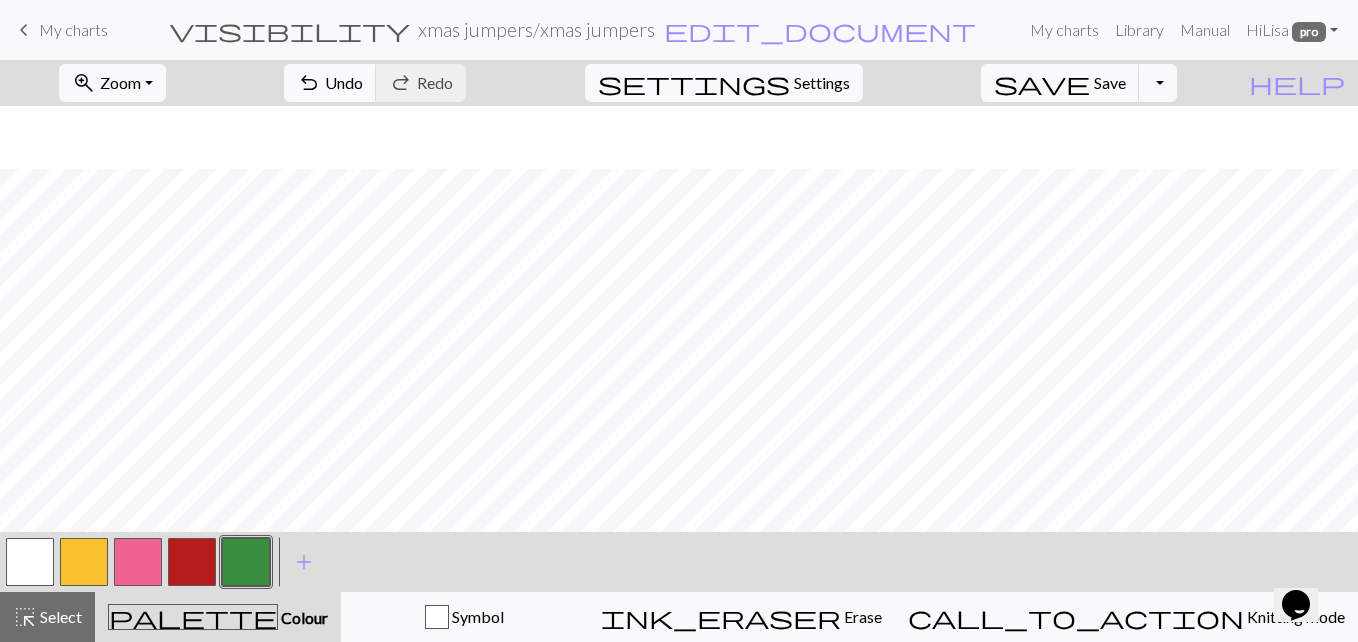 scroll, scrollTop: 1090, scrollLeft: 0, axis: vertical 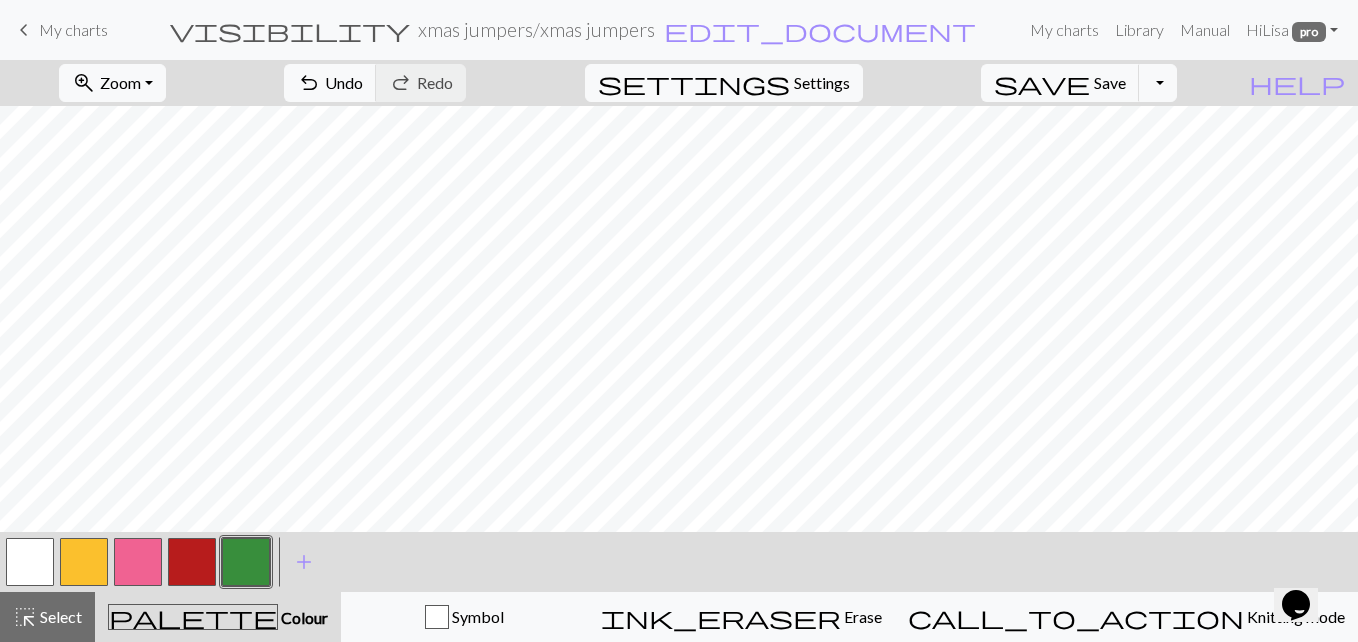 click at bounding box center [192, 562] 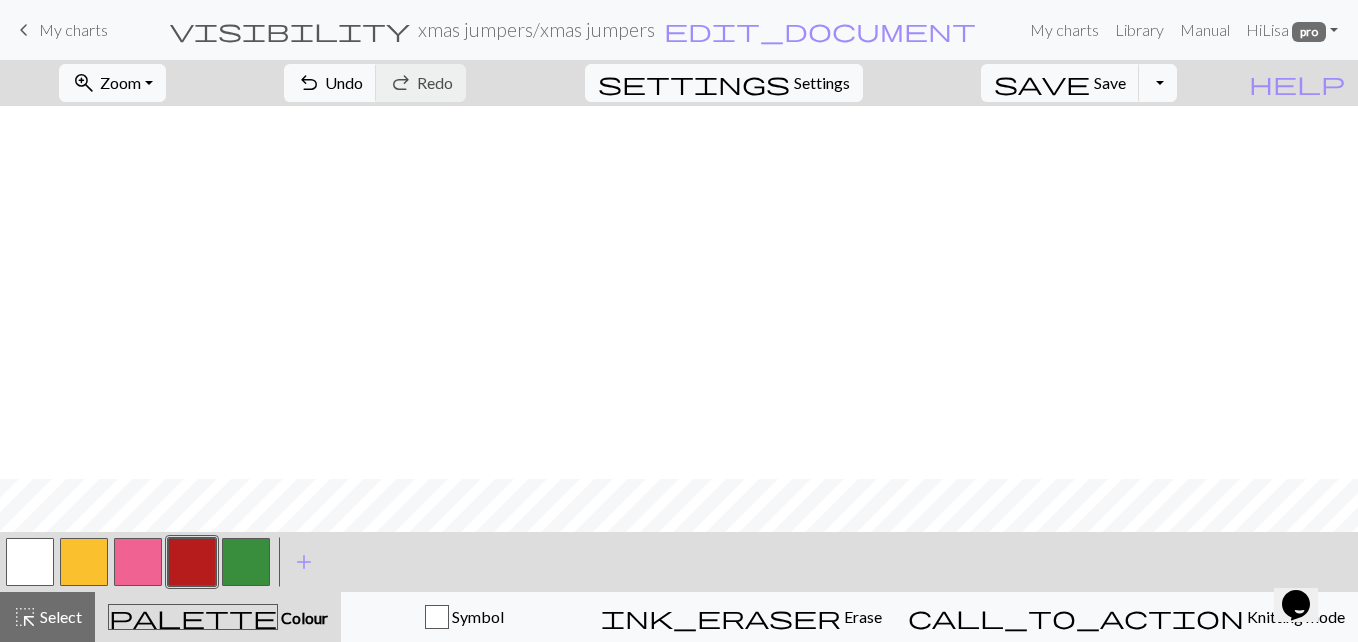 scroll, scrollTop: 1285, scrollLeft: 0, axis: vertical 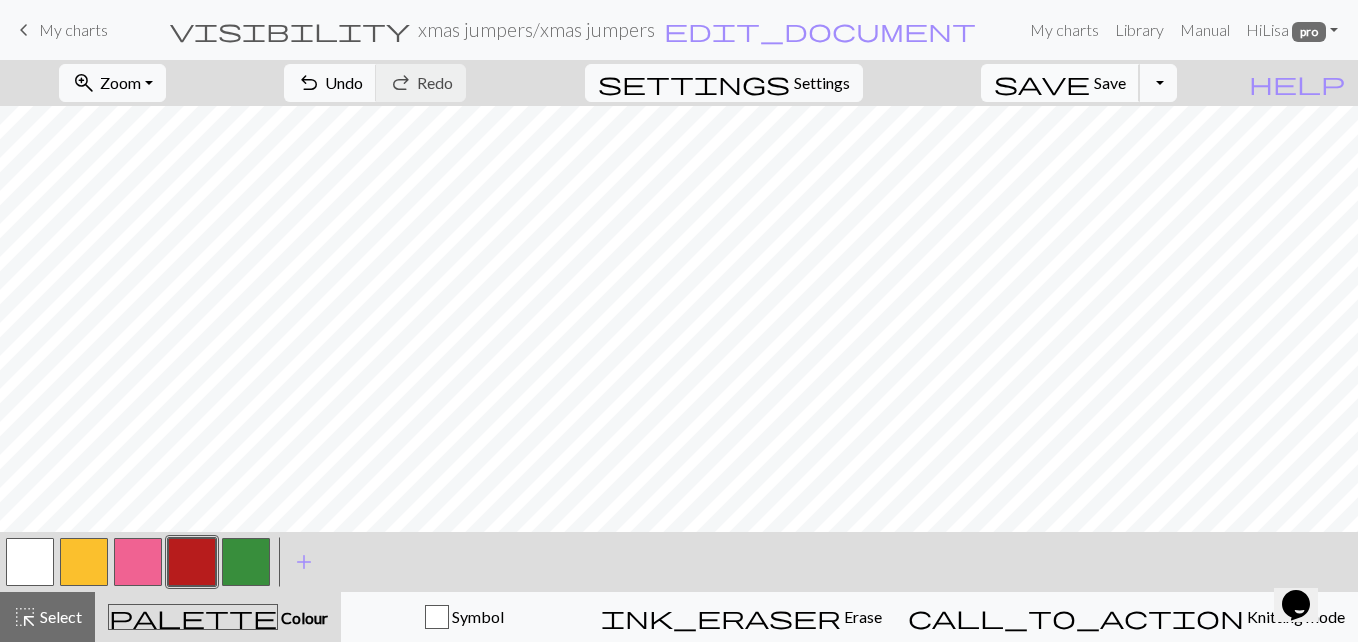 click on "save Save Save" at bounding box center [1060, 83] 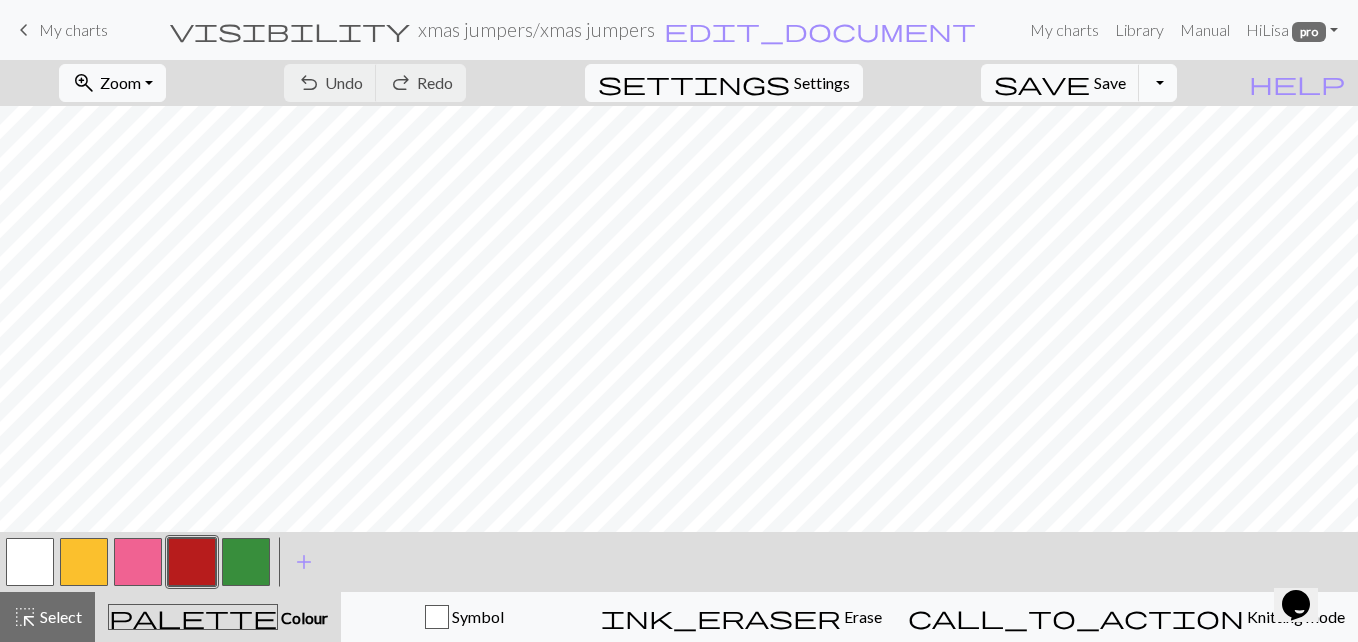 click on "Toggle Dropdown" at bounding box center [1158, 83] 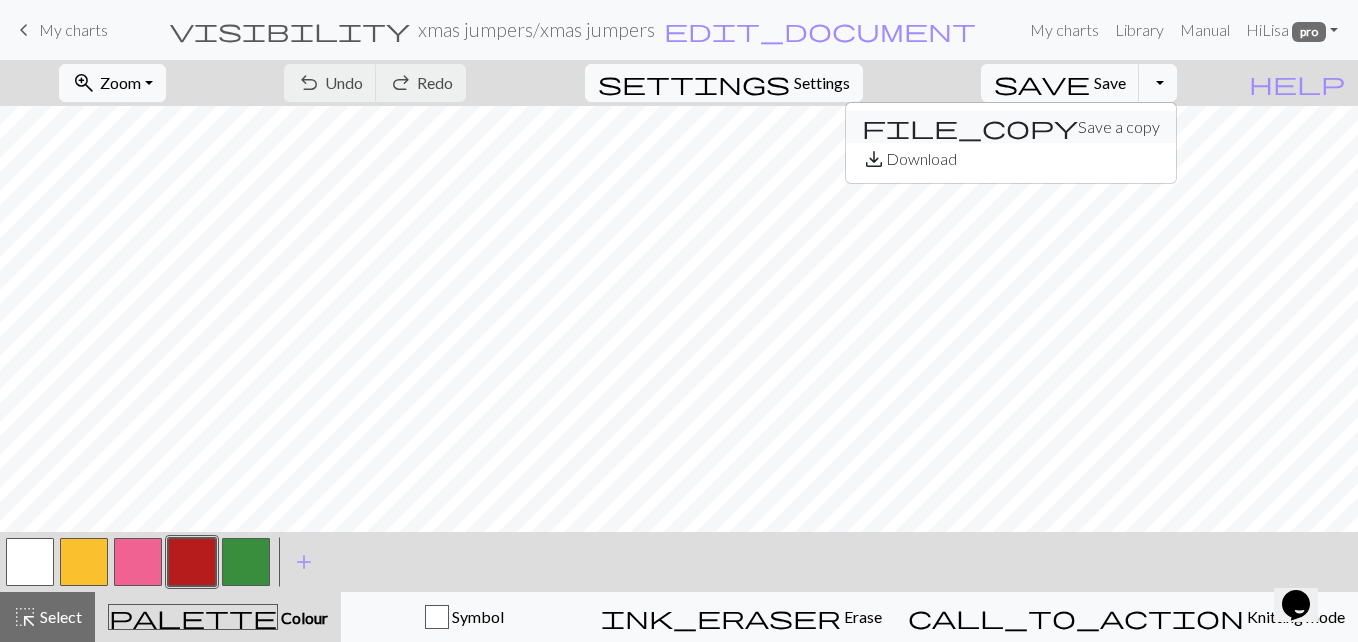 click on "file_copy  Save a copy" at bounding box center (1011, 127) 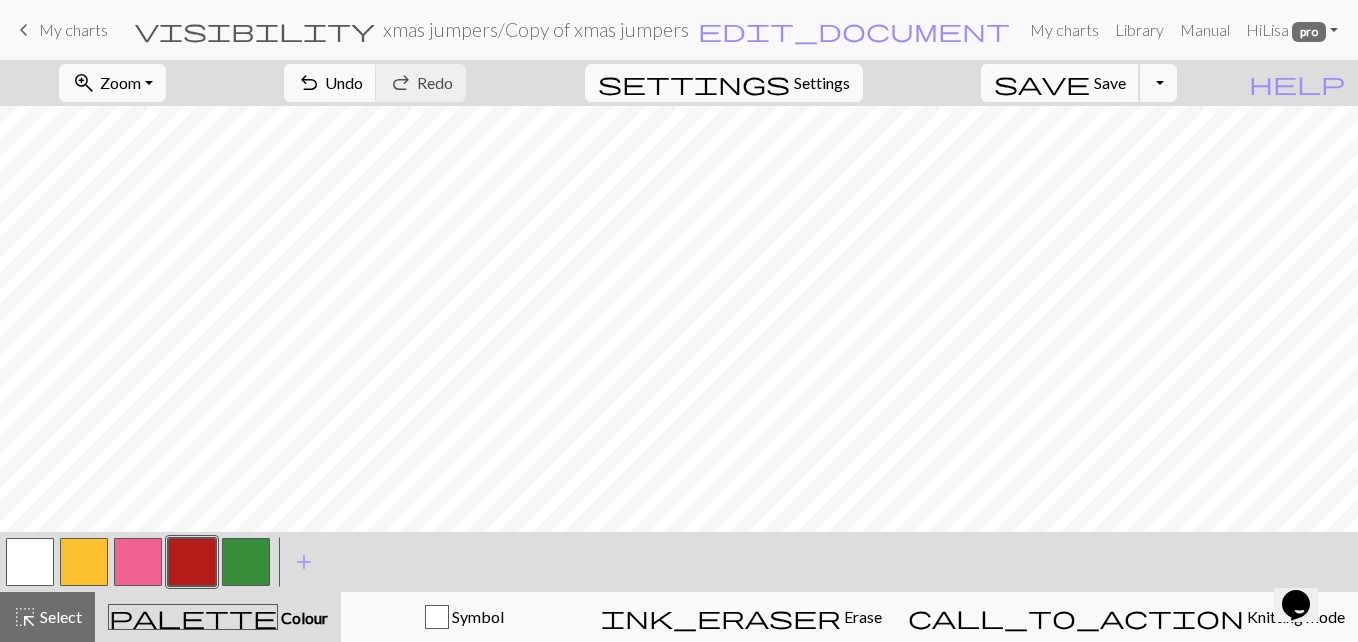 click on "save" at bounding box center (1042, 83) 